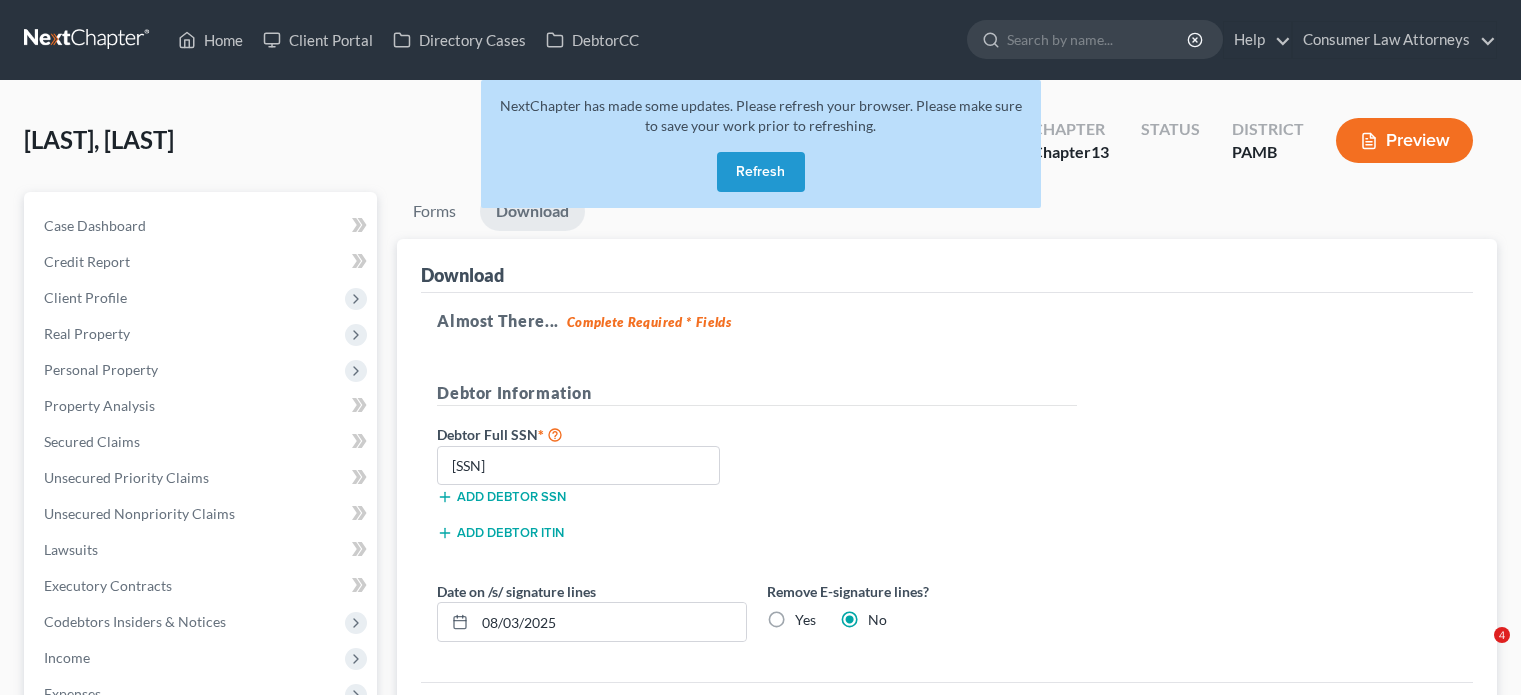 scroll, scrollTop: 0, scrollLeft: 0, axis: both 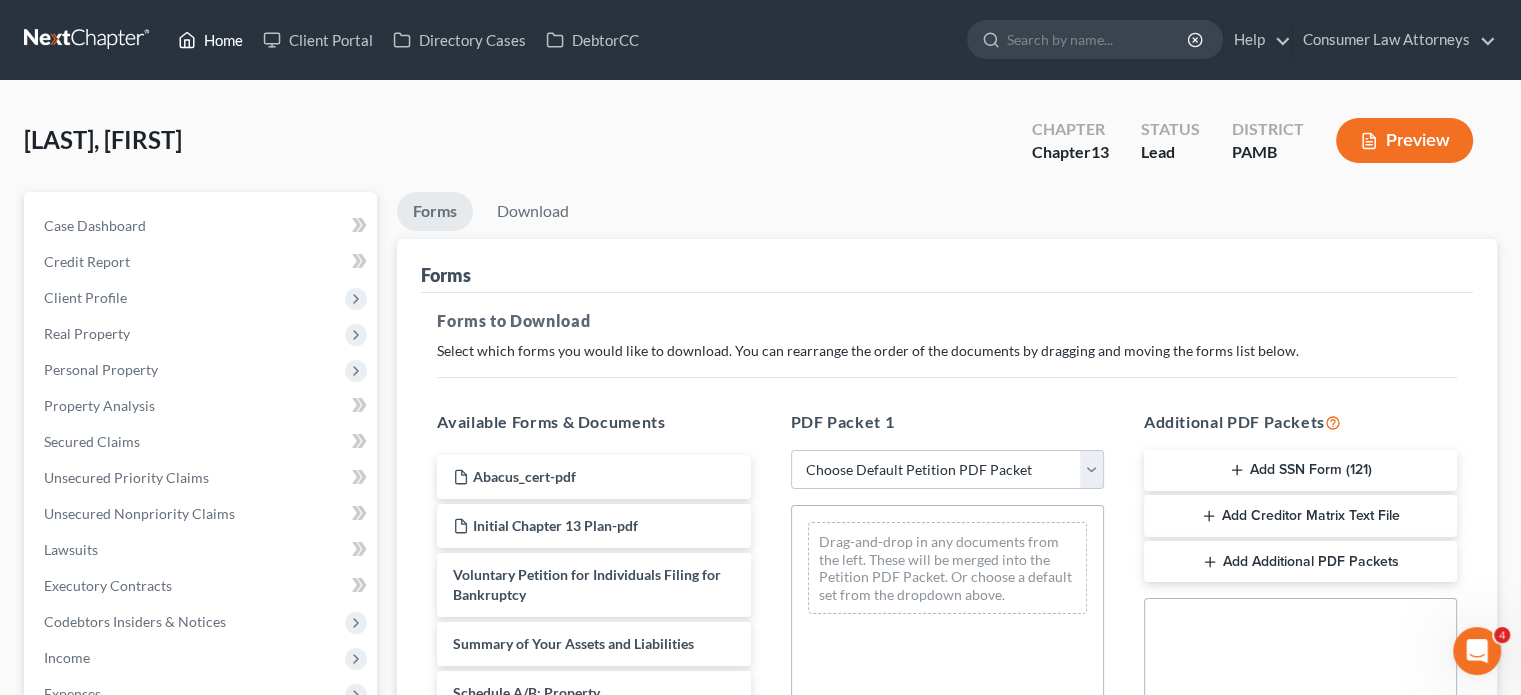 click on "Home" at bounding box center [210, 40] 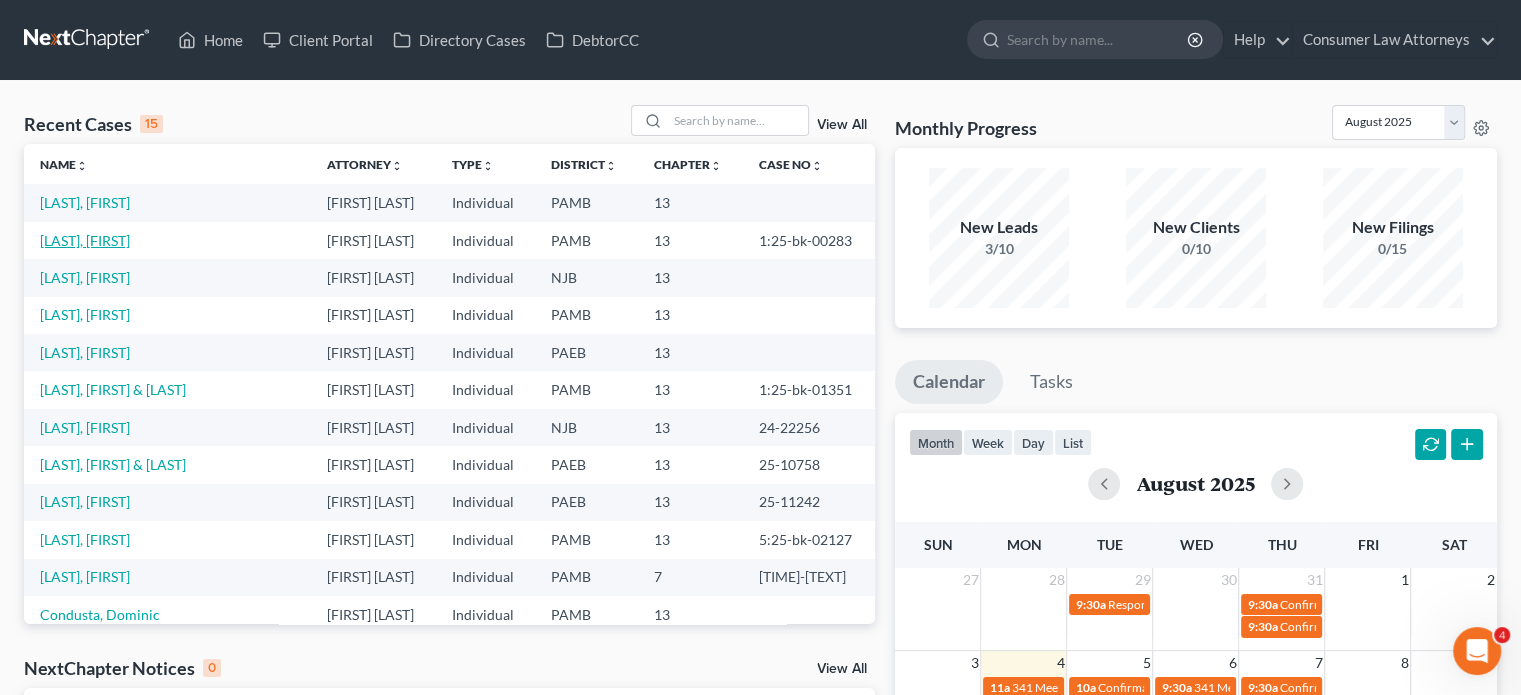 click on "[LAST], [FIRST]" at bounding box center (85, 240) 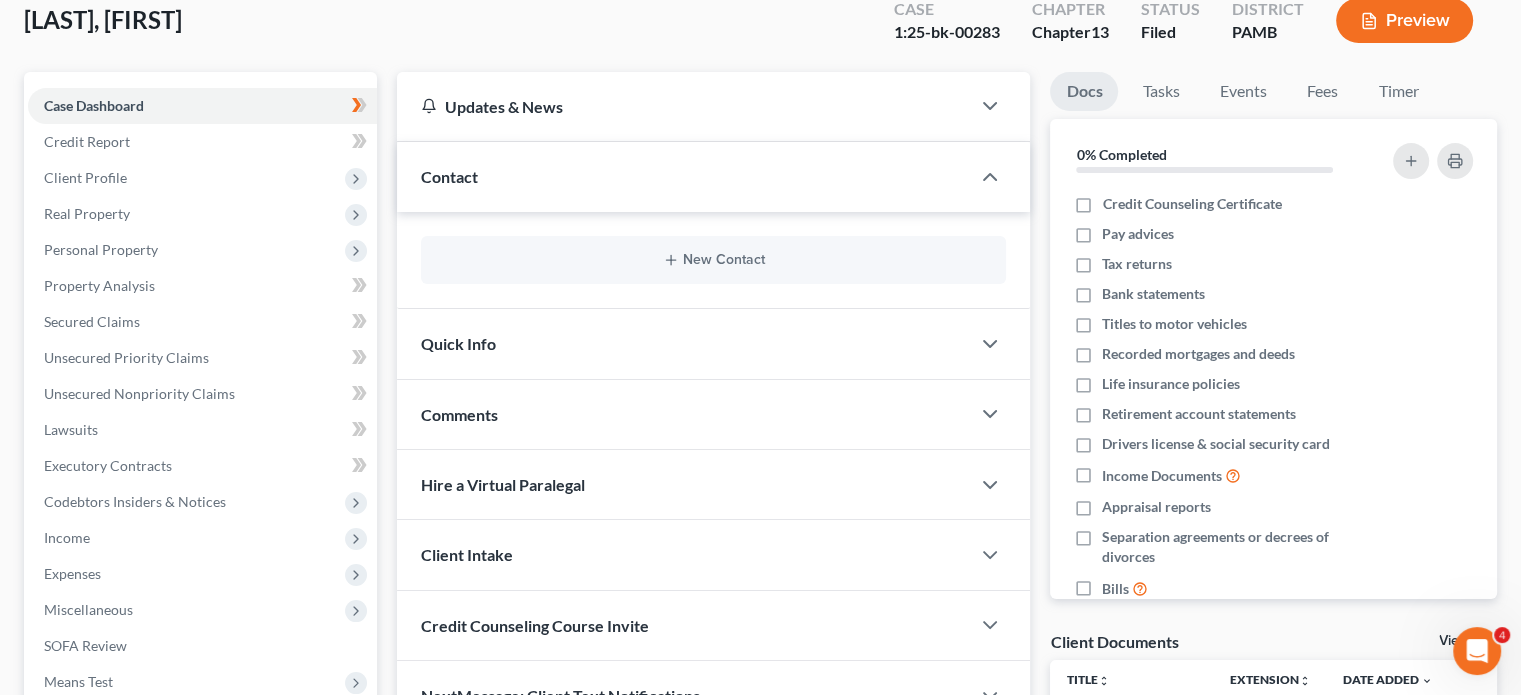 scroll, scrollTop: 200, scrollLeft: 0, axis: vertical 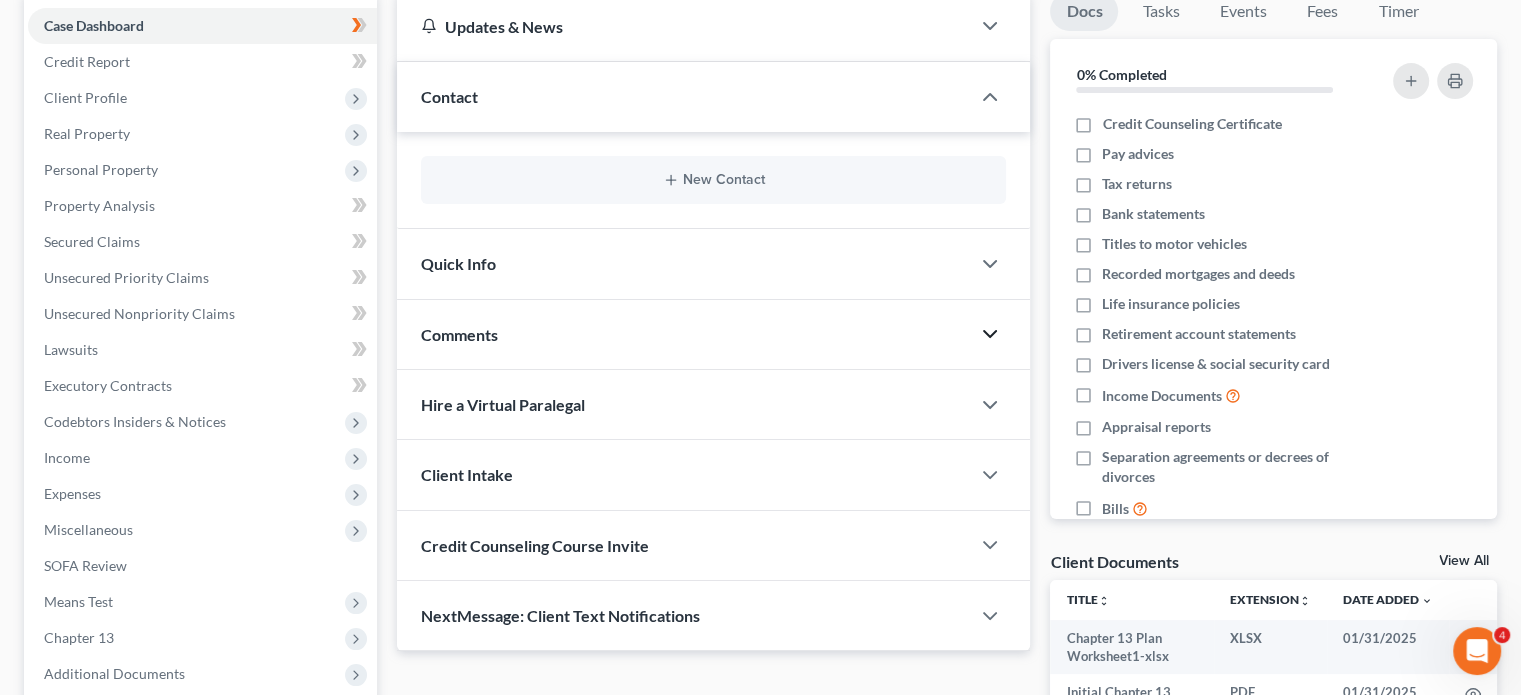 click 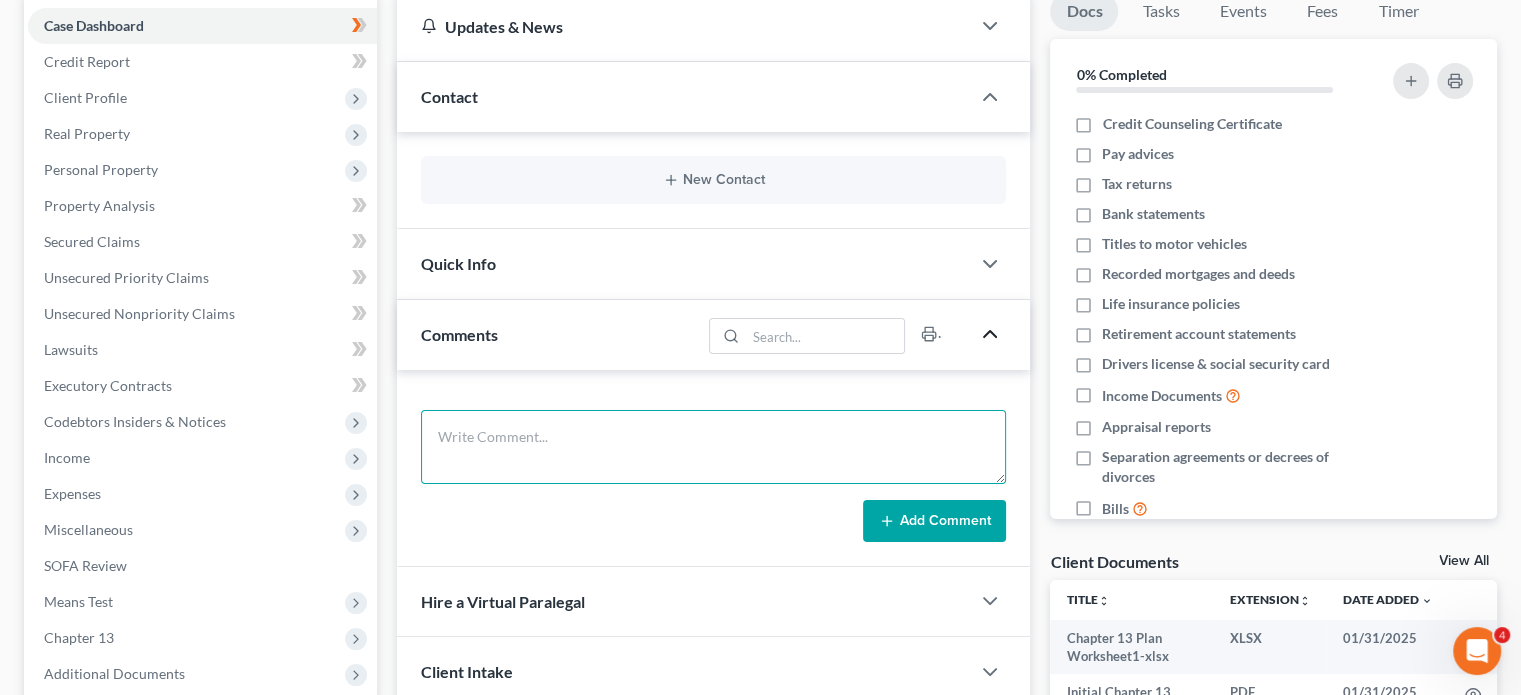 click at bounding box center [713, 447] 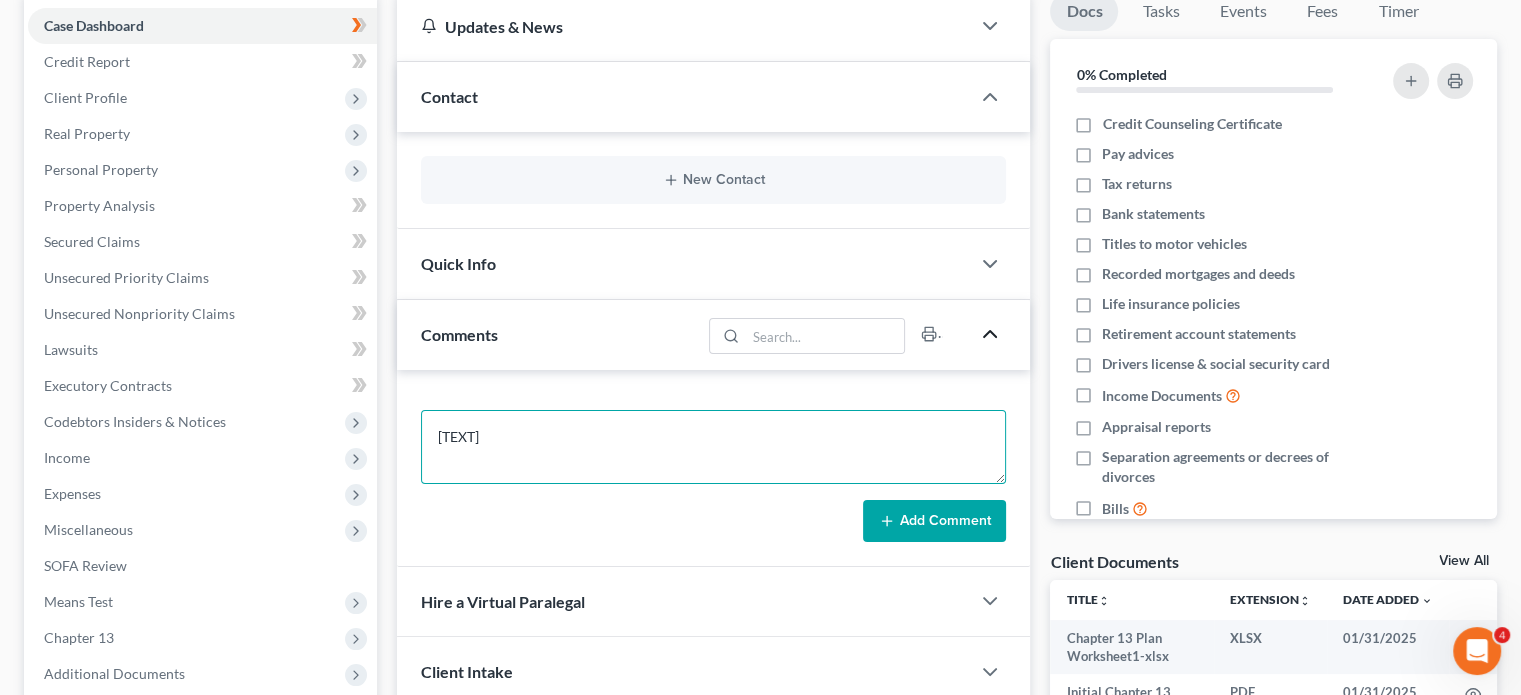 click on "[TEXT]" at bounding box center (713, 447) 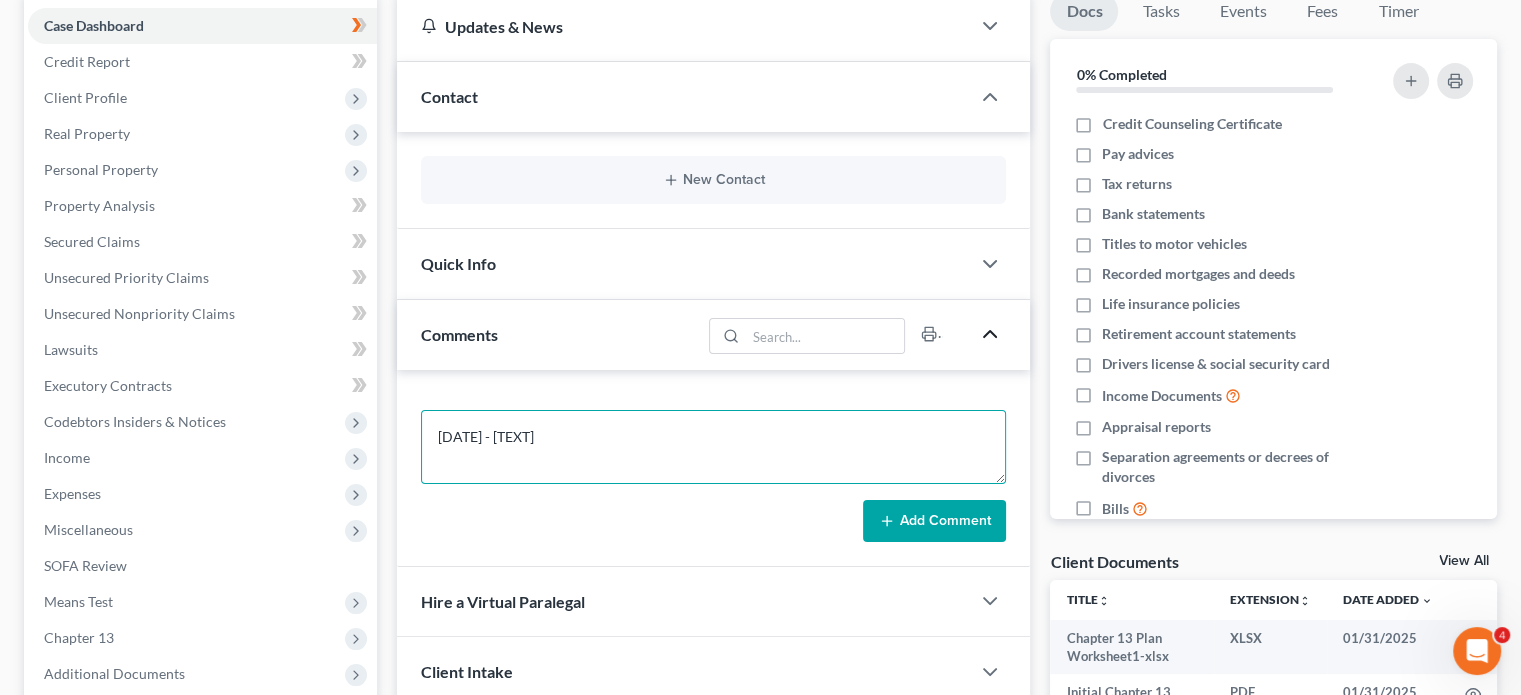 type on "[DATE] - [TEXT]" 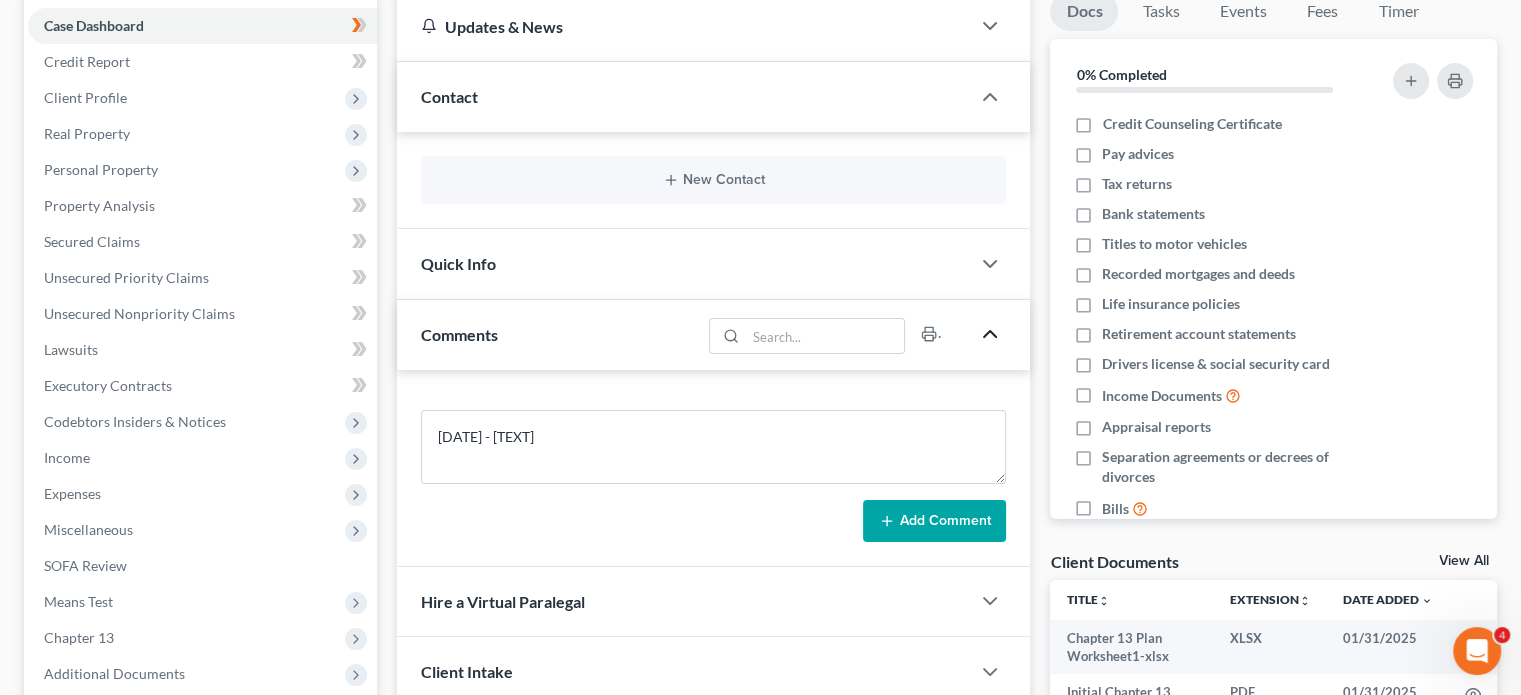 click on "Add Comment" at bounding box center (934, 521) 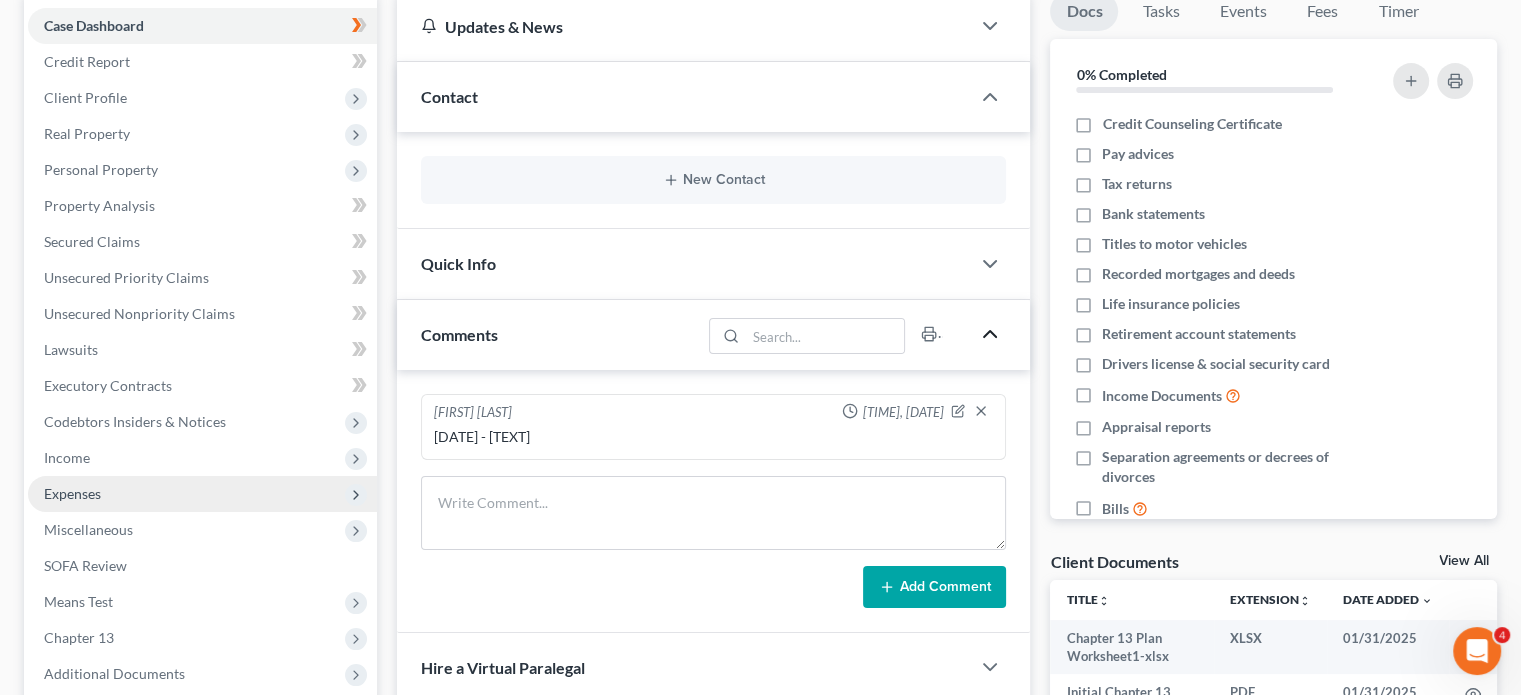 scroll, scrollTop: 491, scrollLeft: 0, axis: vertical 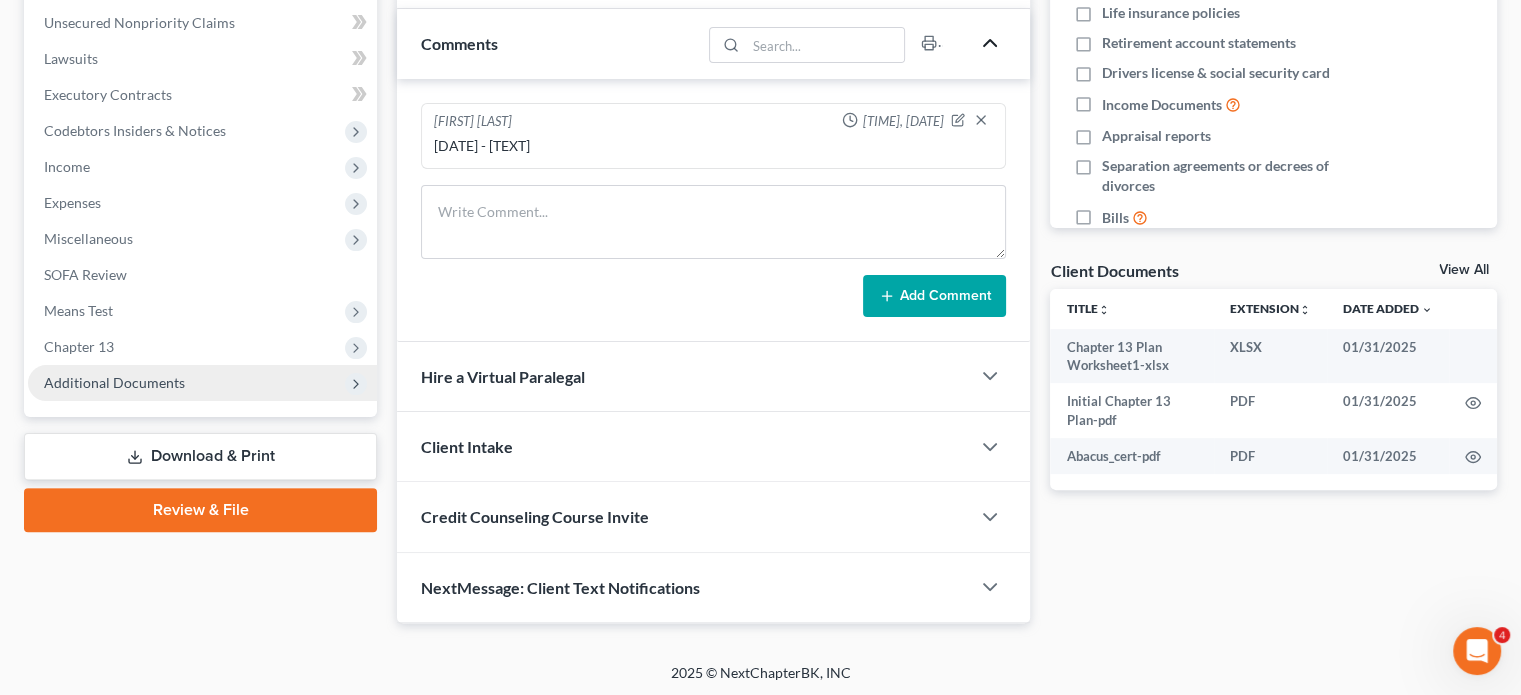 click on "Additional Documents" at bounding box center [202, 383] 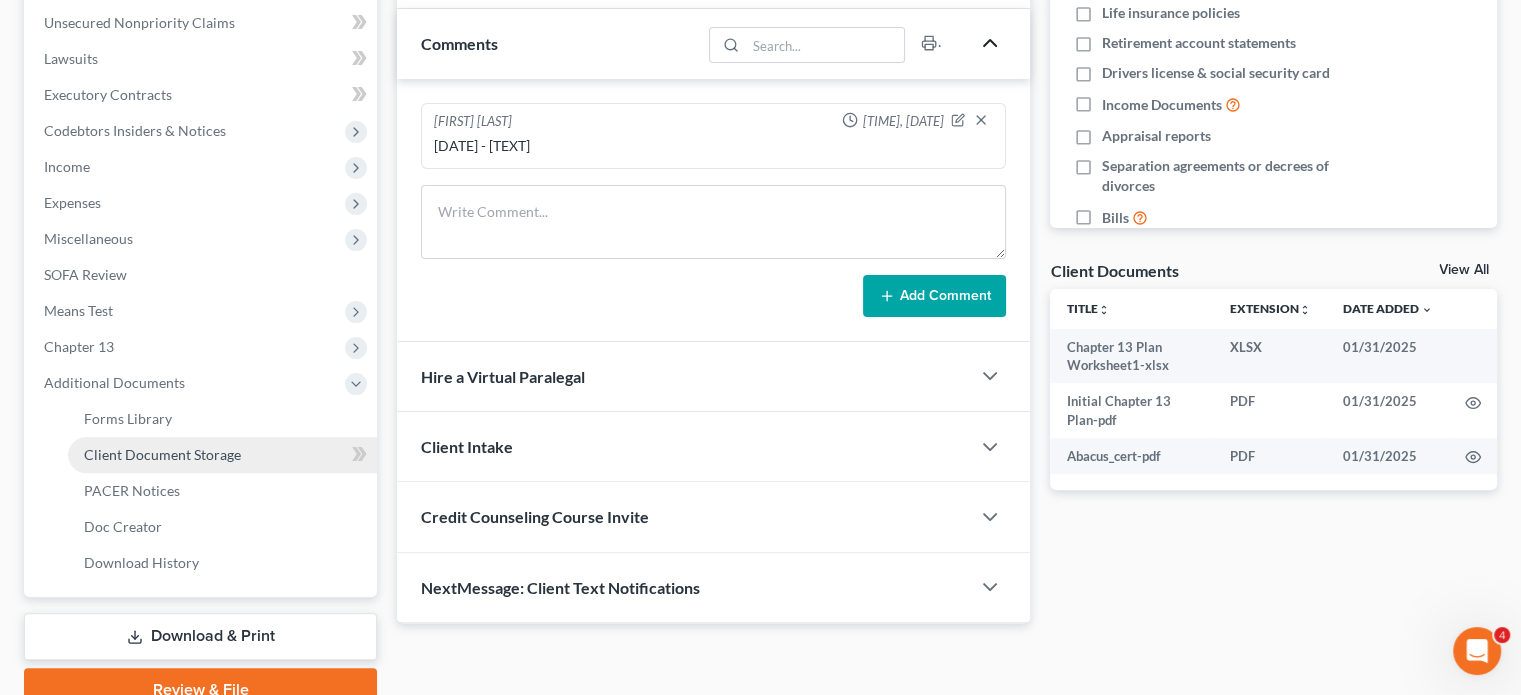 click on "Client Document Storage" at bounding box center [222, 455] 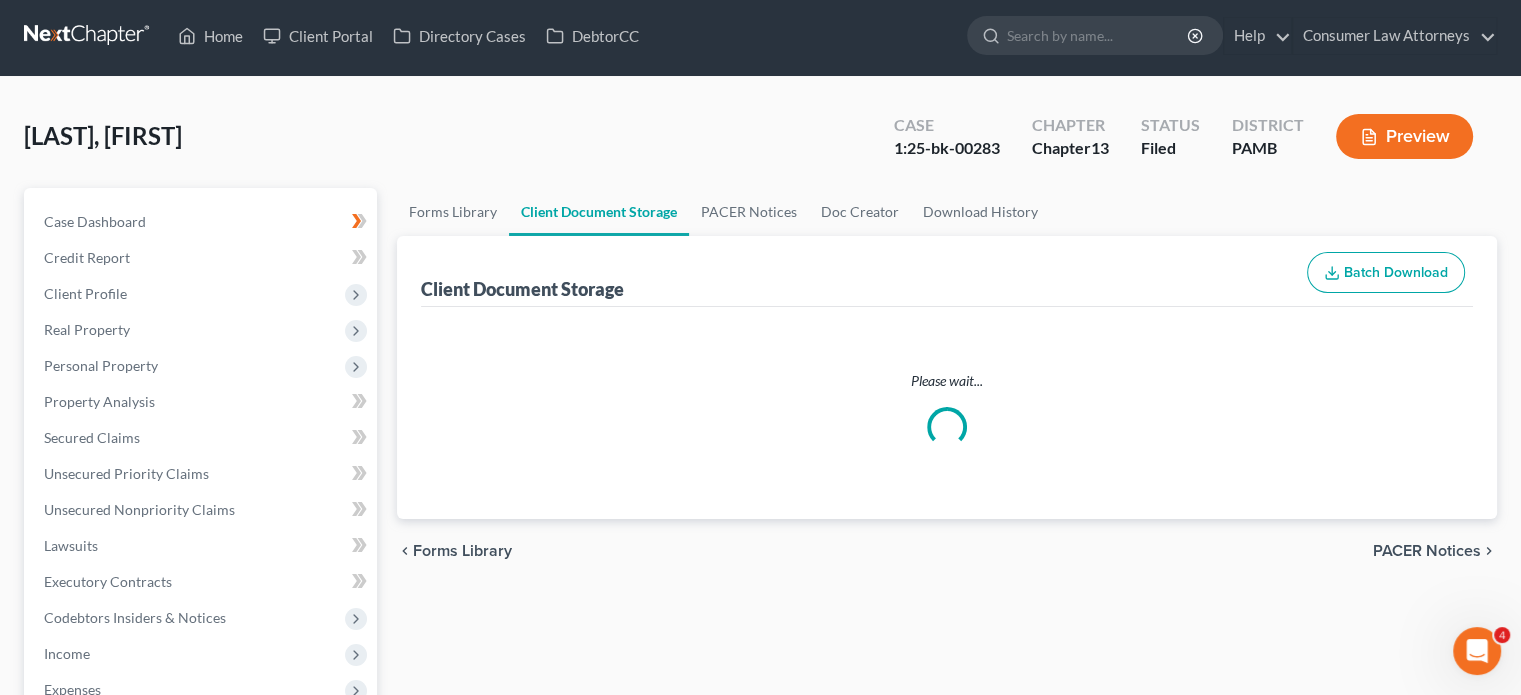scroll, scrollTop: 0, scrollLeft: 0, axis: both 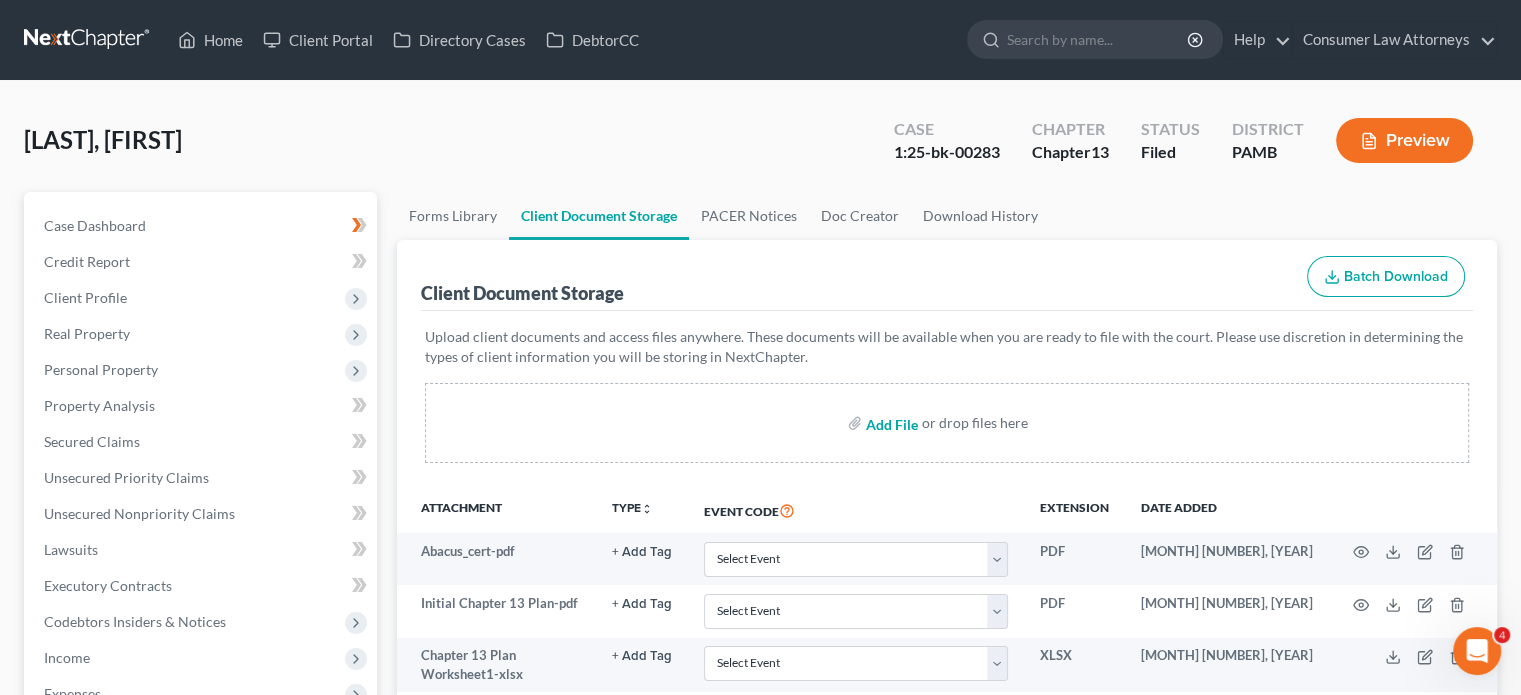 click at bounding box center [890, 423] 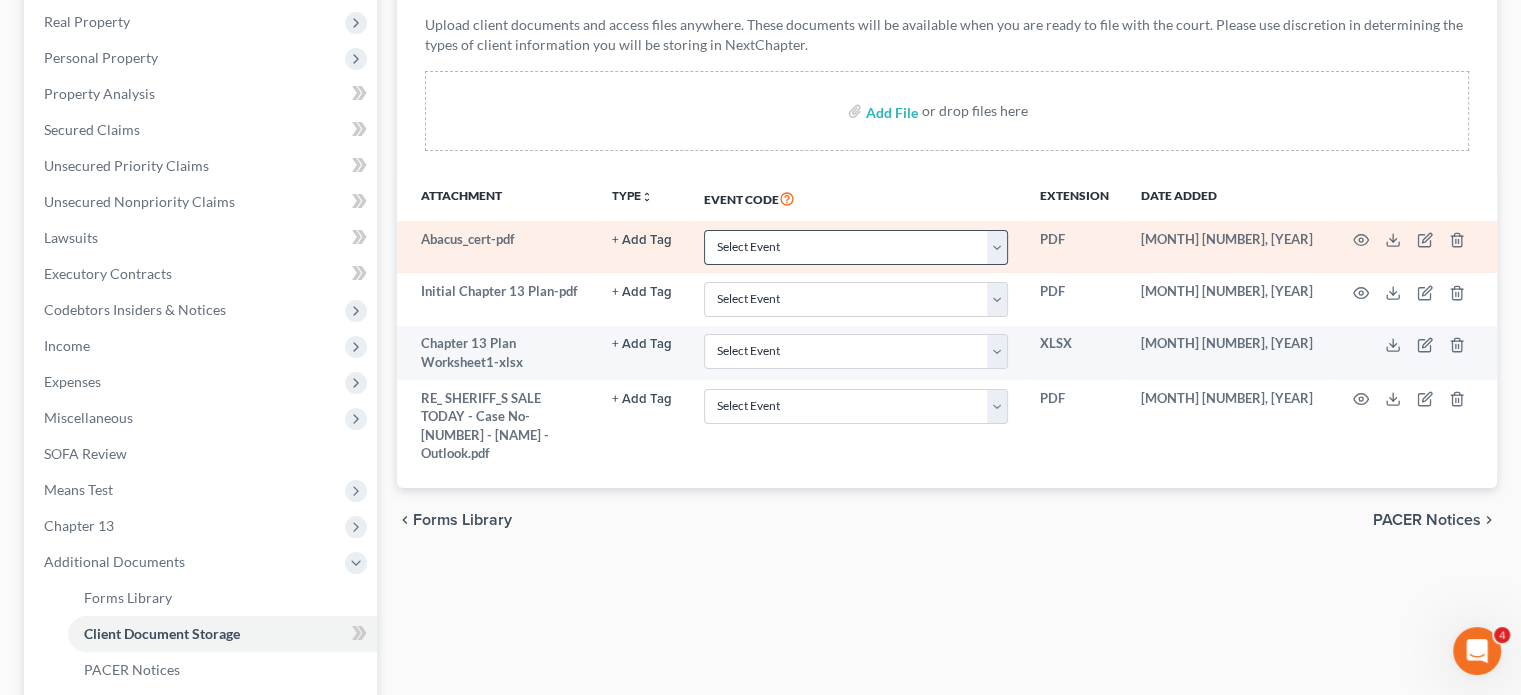 scroll, scrollTop: 300, scrollLeft: 0, axis: vertical 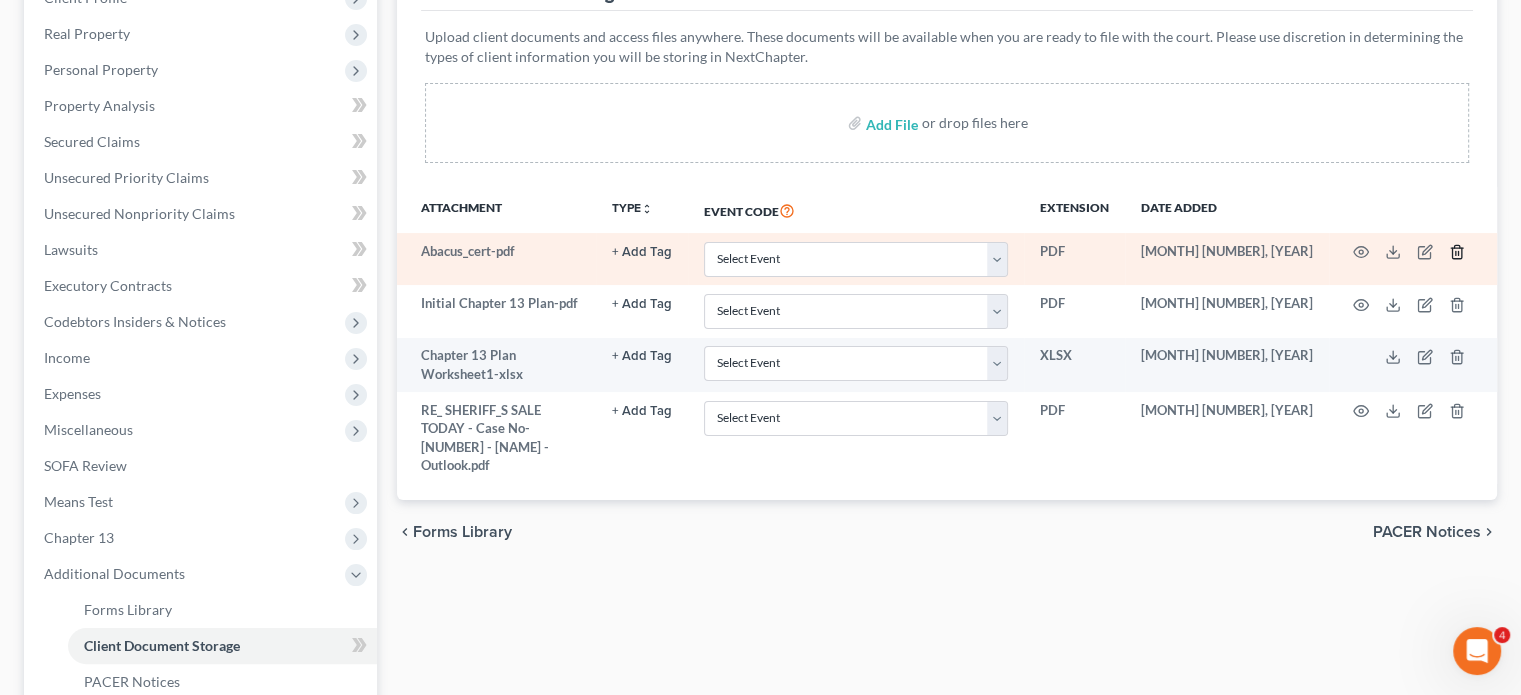 click 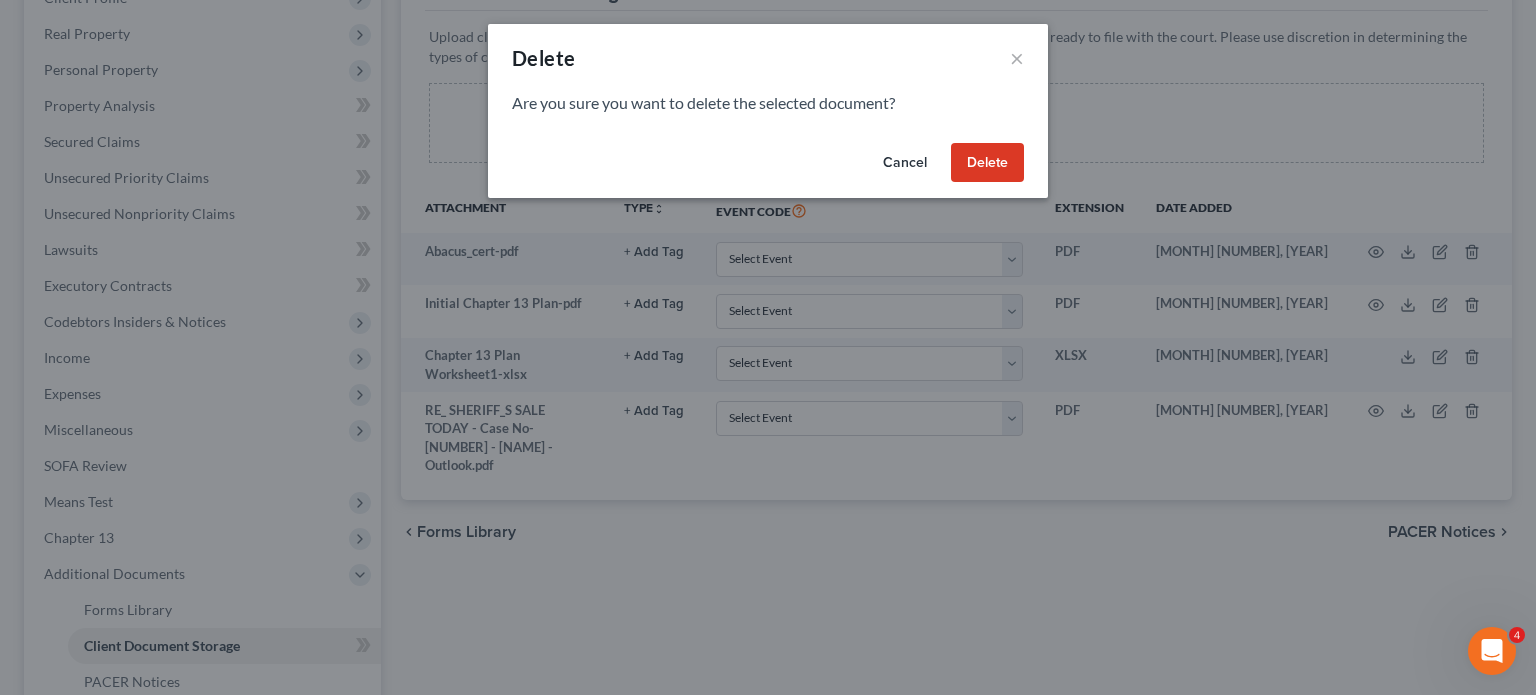 click on "Delete" at bounding box center (987, 163) 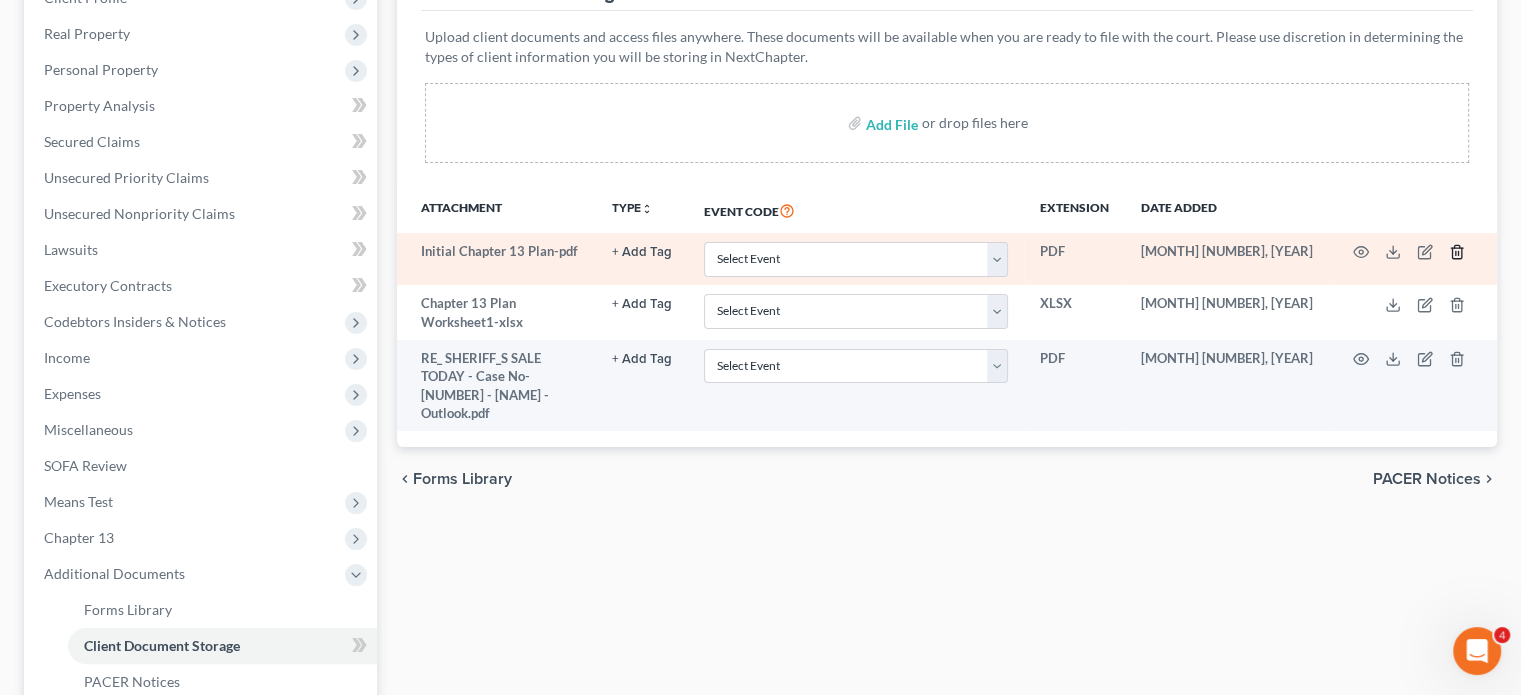 click 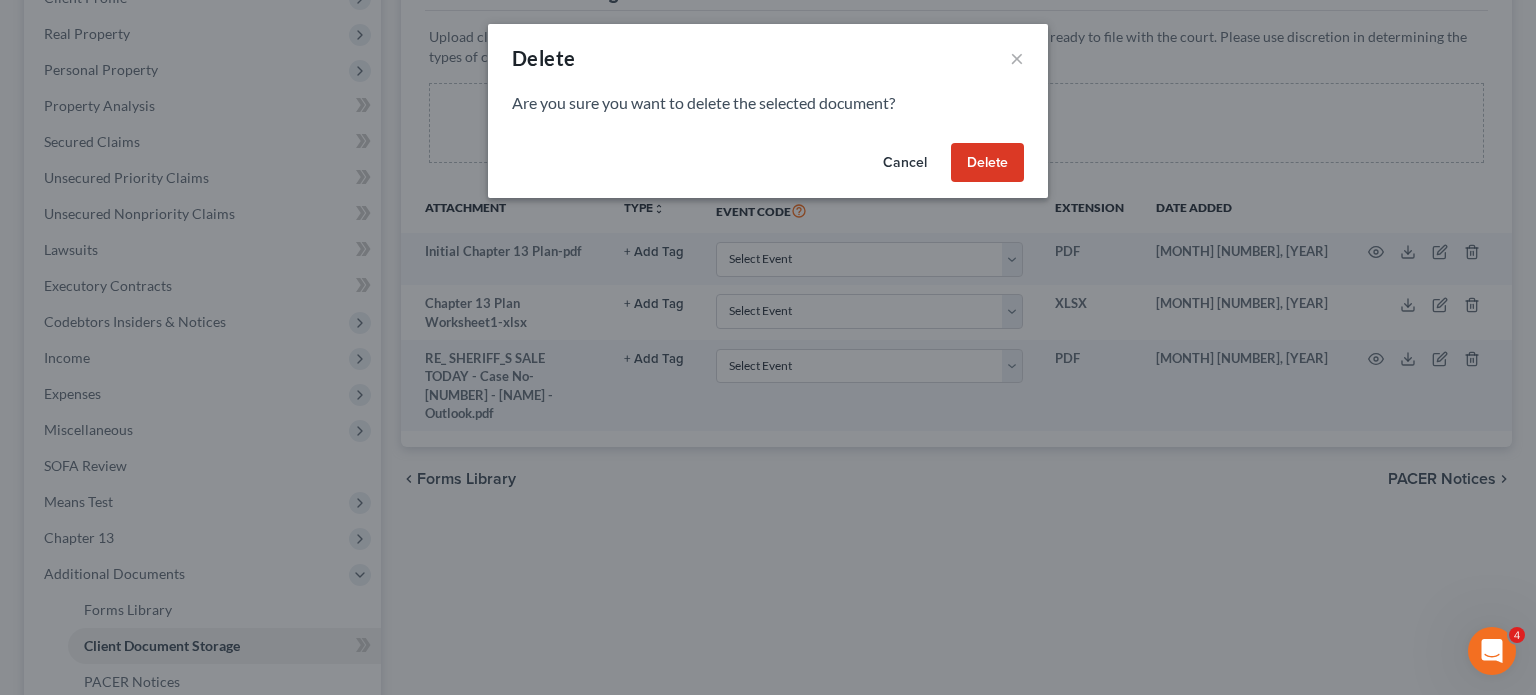 click on "Delete" at bounding box center (987, 163) 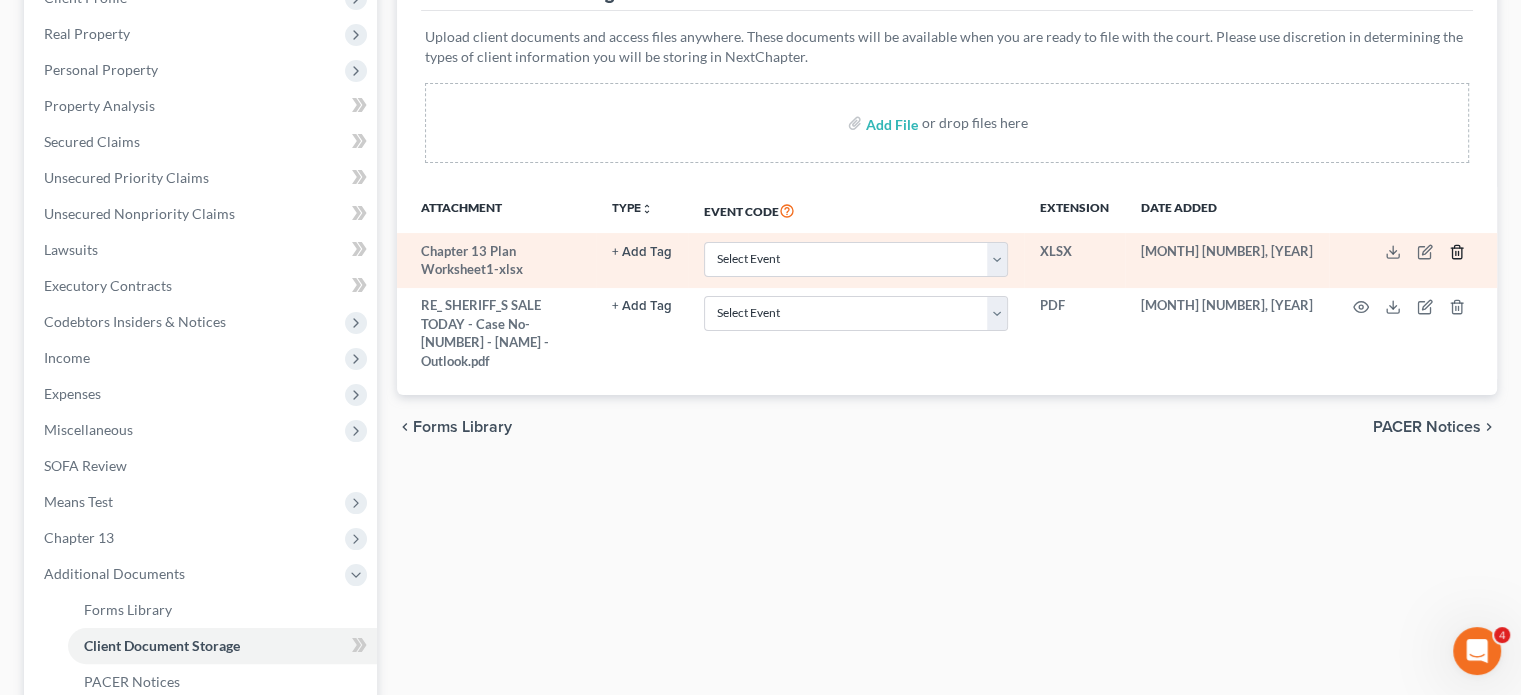 click 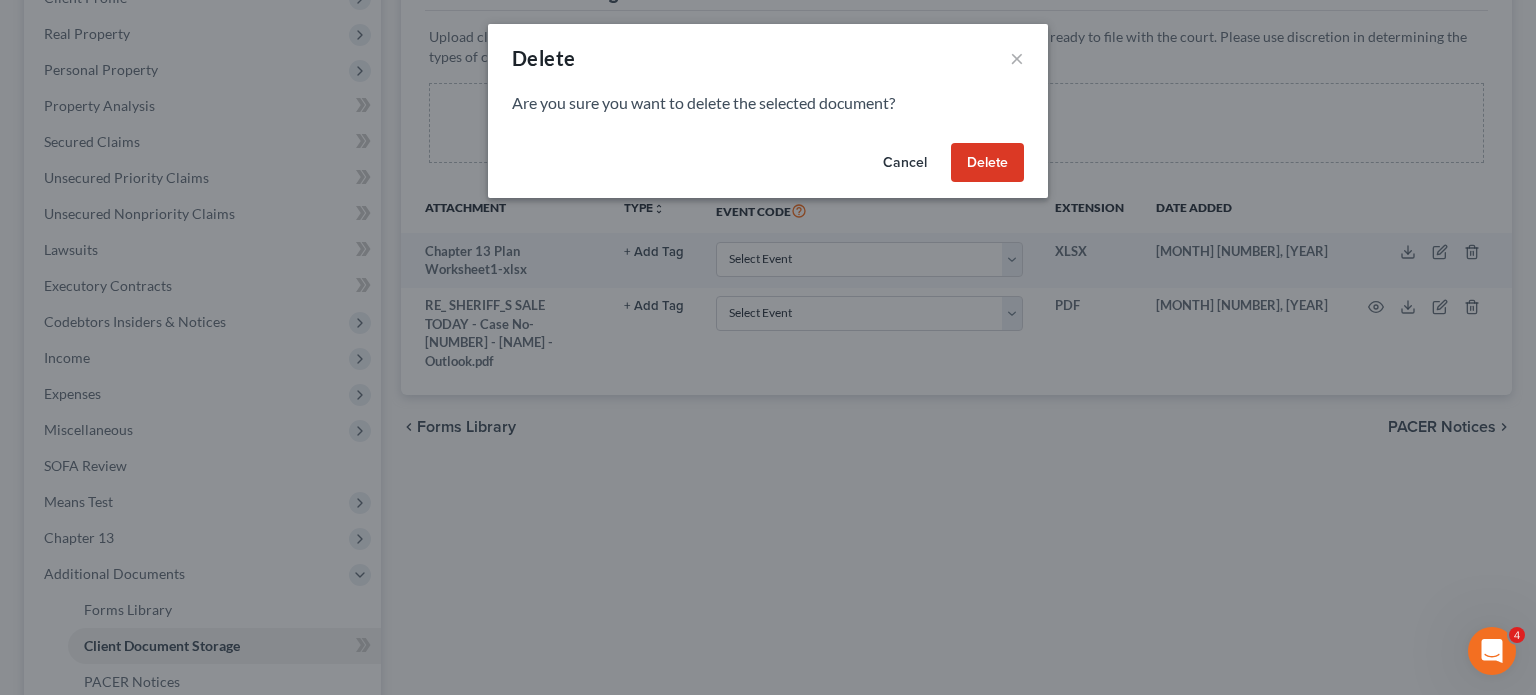 click on "Delete" at bounding box center (987, 163) 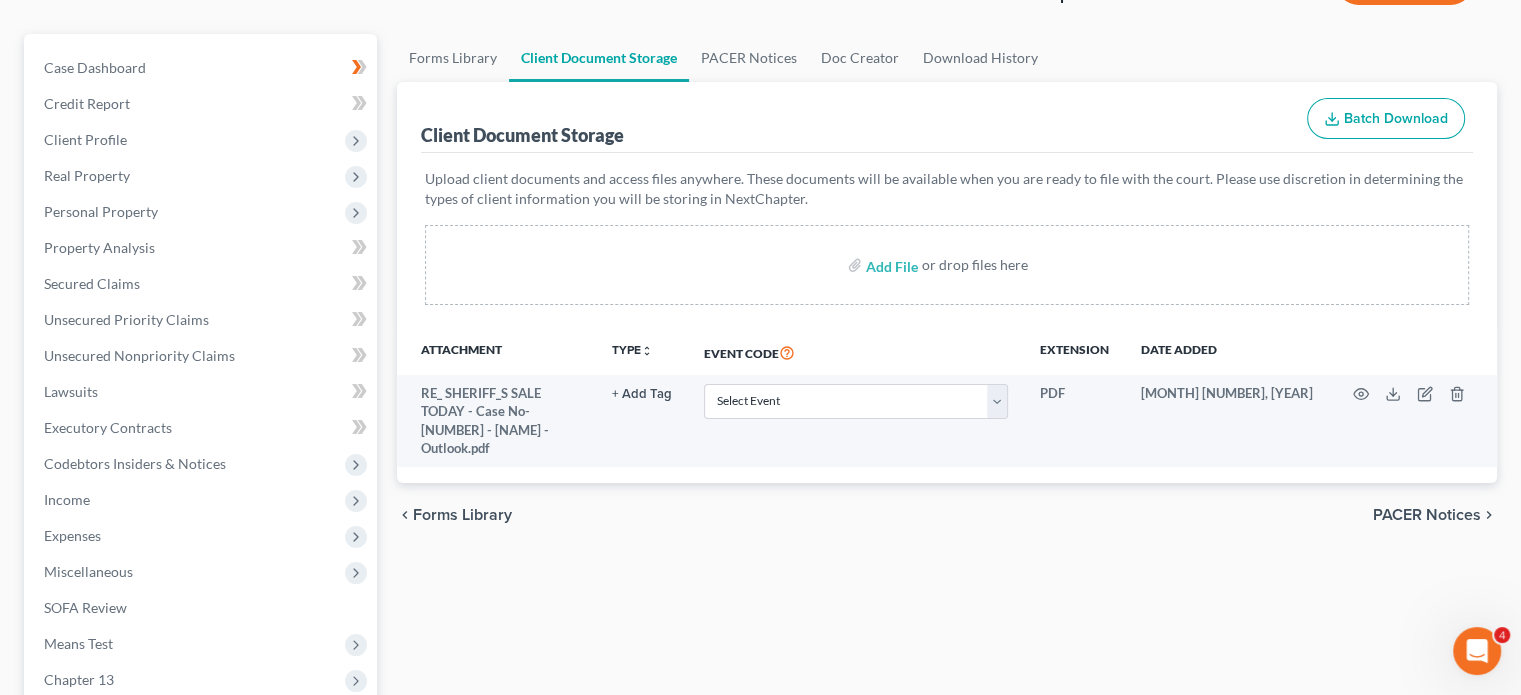 scroll, scrollTop: 0, scrollLeft: 0, axis: both 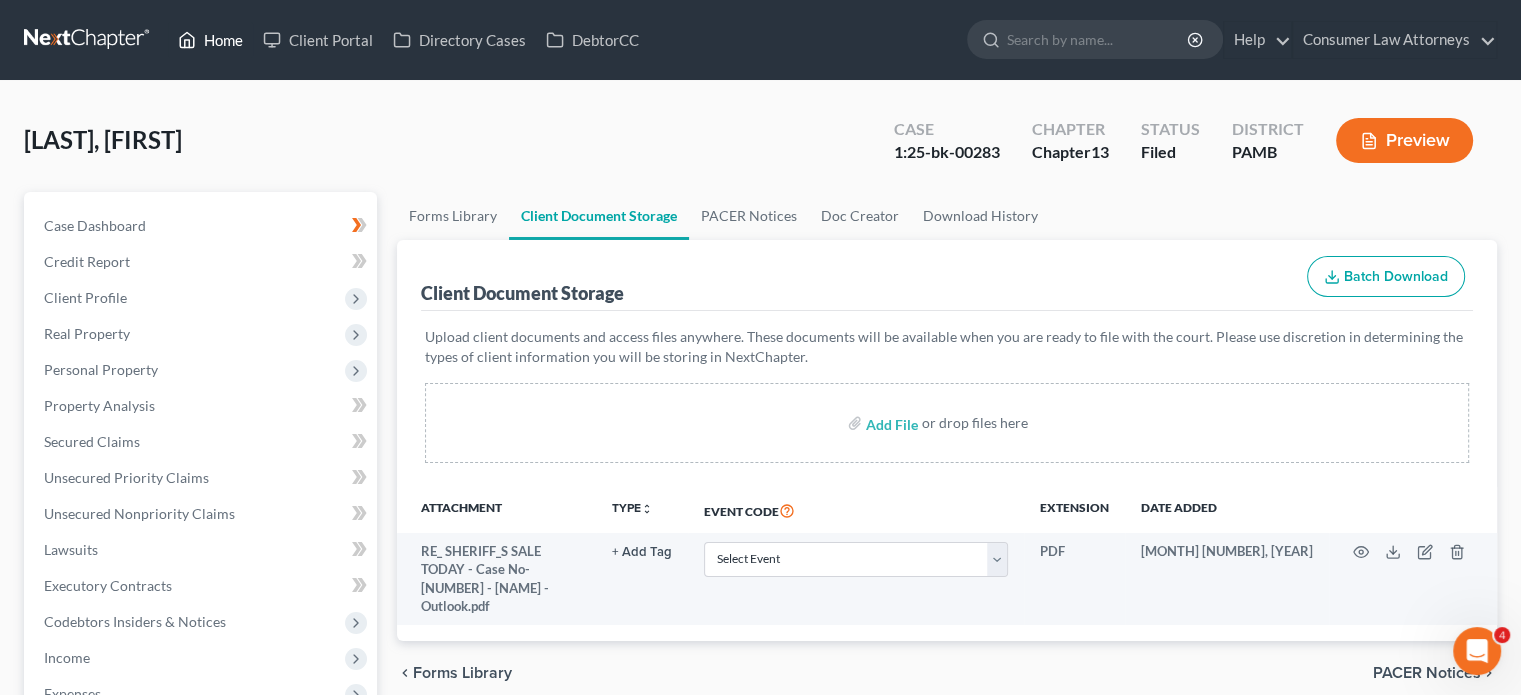 click on "Home" at bounding box center (210, 40) 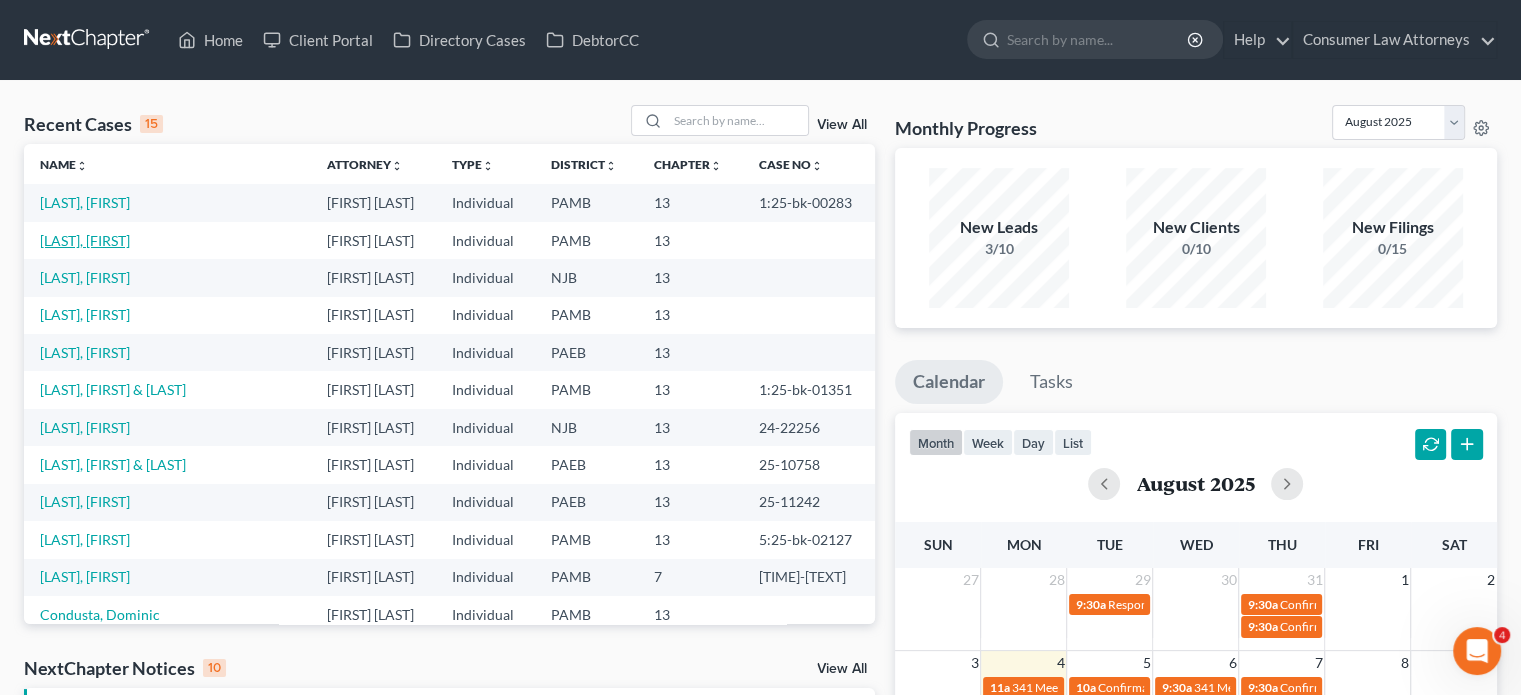 click on "[LAST], [FIRST]" at bounding box center [85, 240] 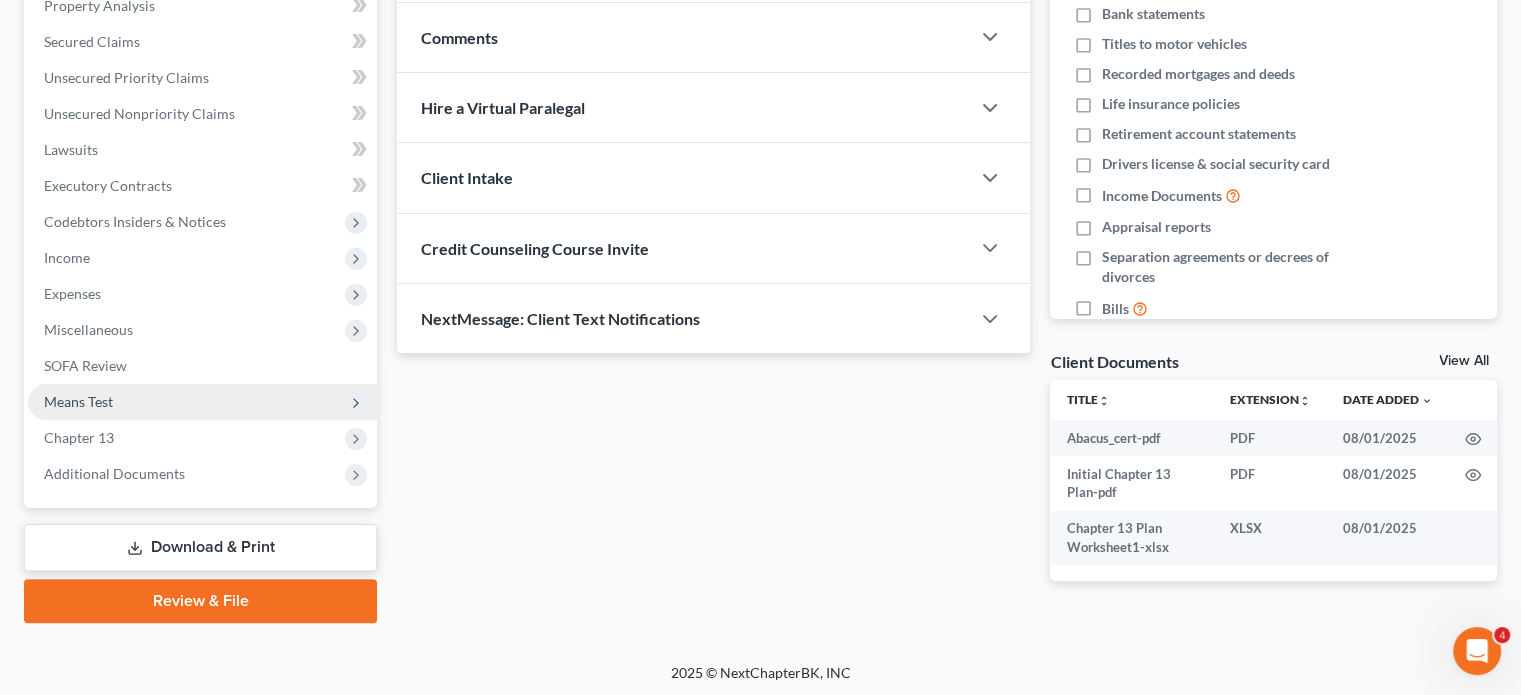 scroll, scrollTop: 402, scrollLeft: 0, axis: vertical 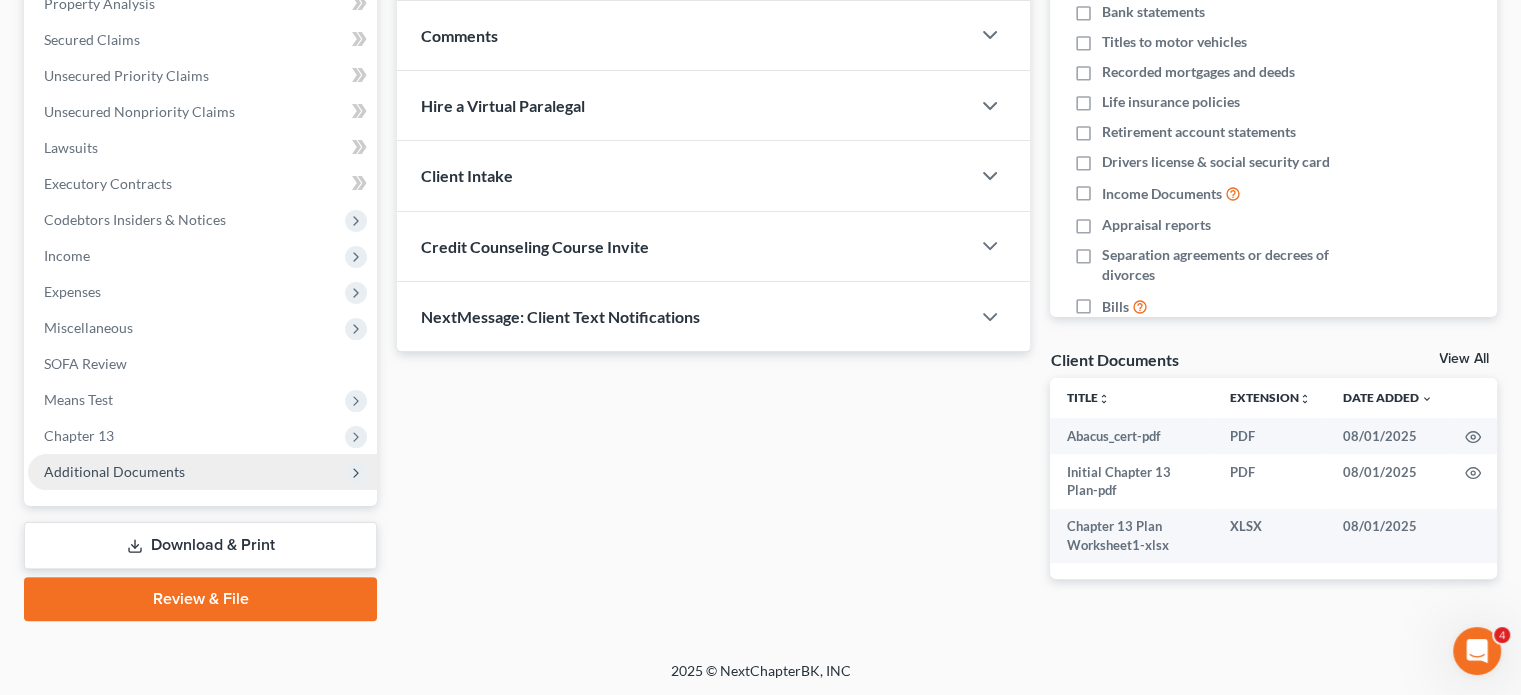 click on "Additional Documents" at bounding box center [202, 472] 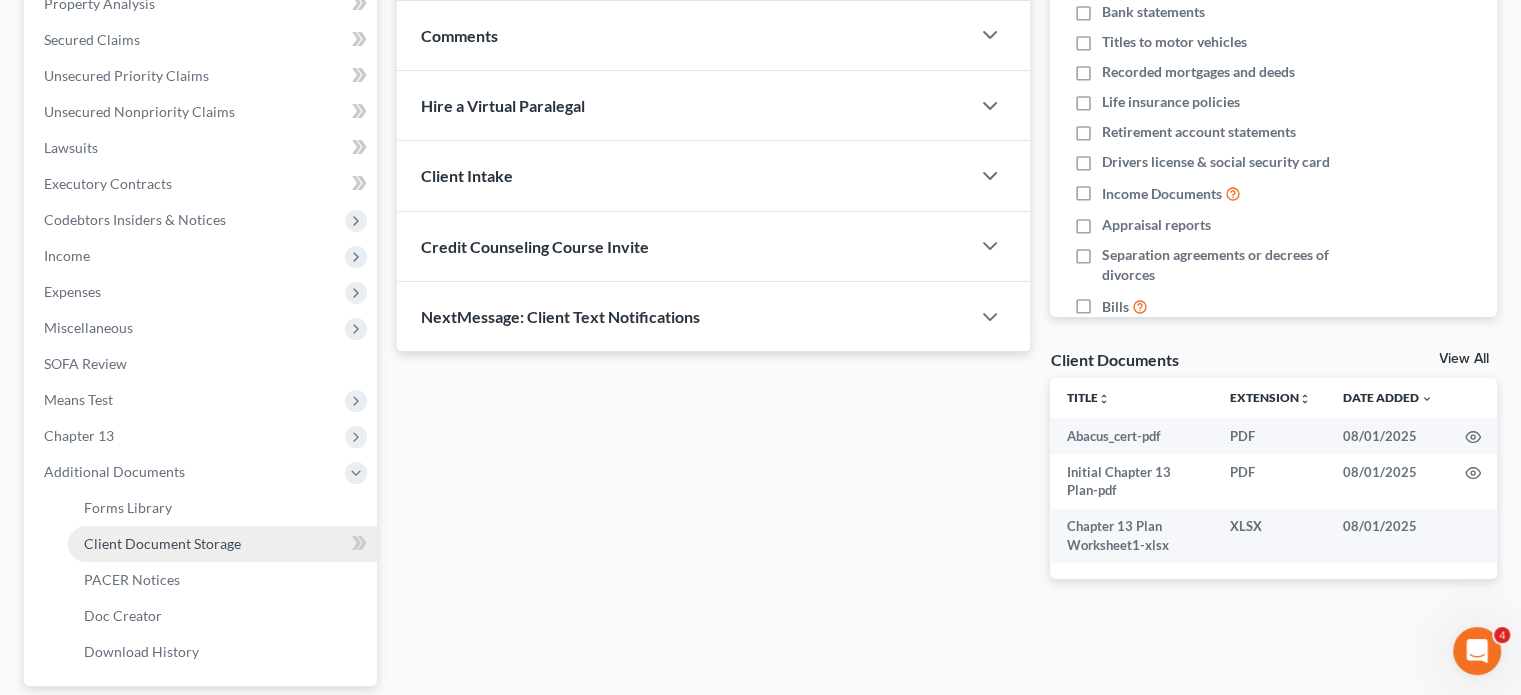 click on "Client Document Storage" at bounding box center (222, 544) 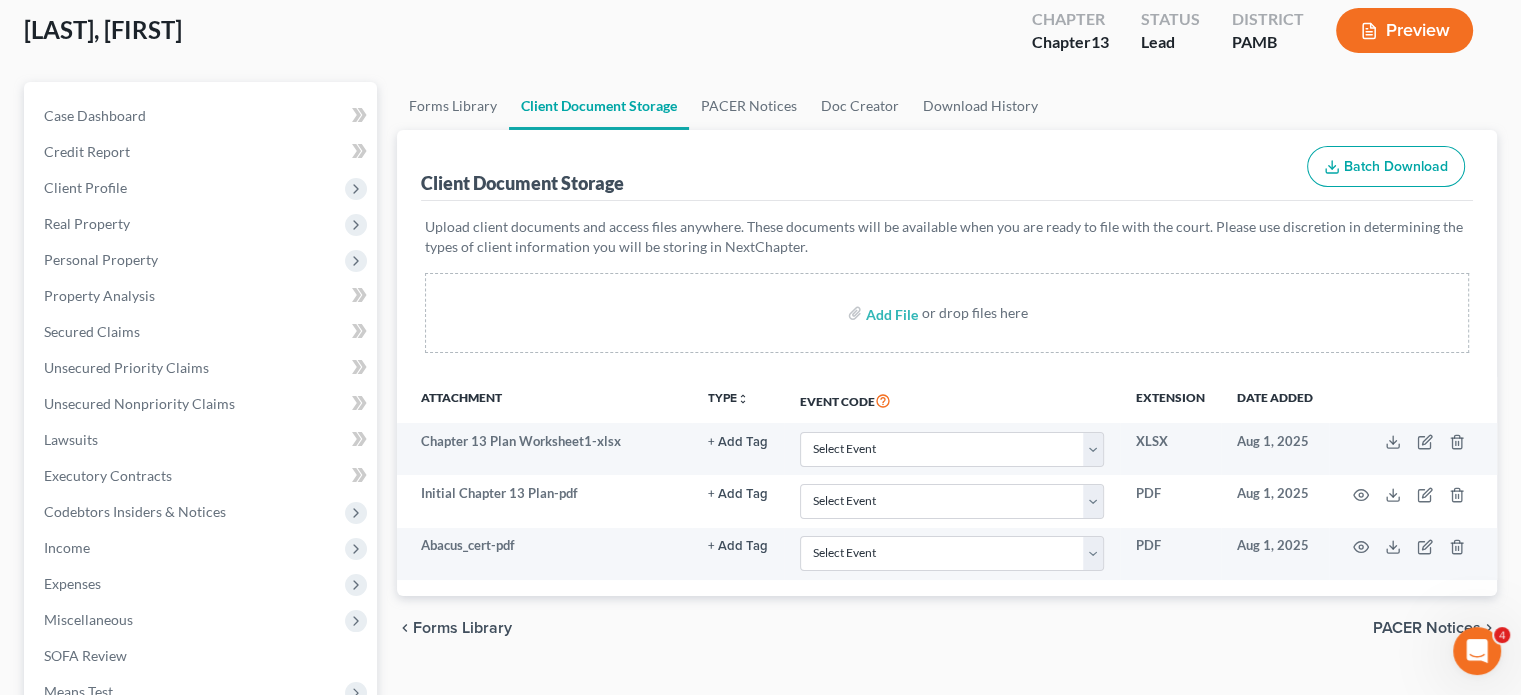 scroll, scrollTop: 0, scrollLeft: 0, axis: both 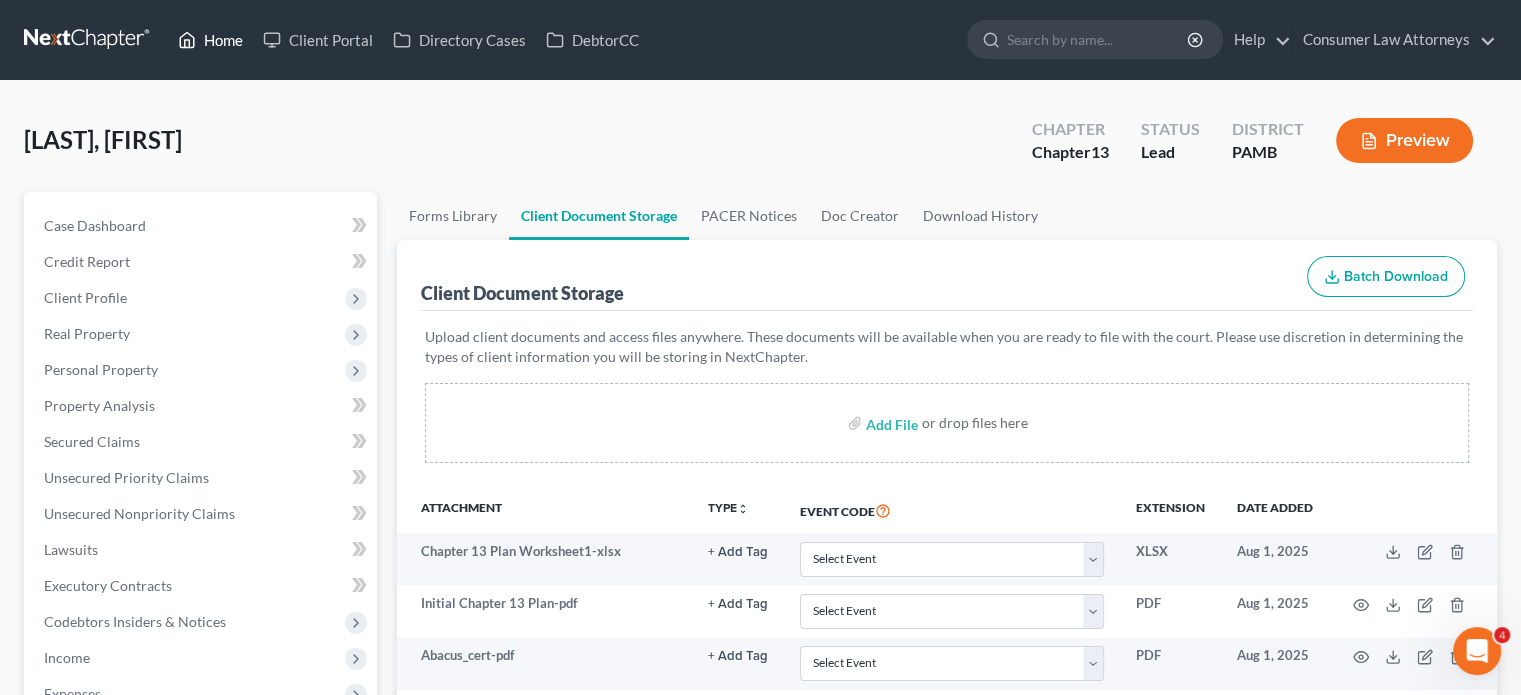 click on "Home" at bounding box center [210, 40] 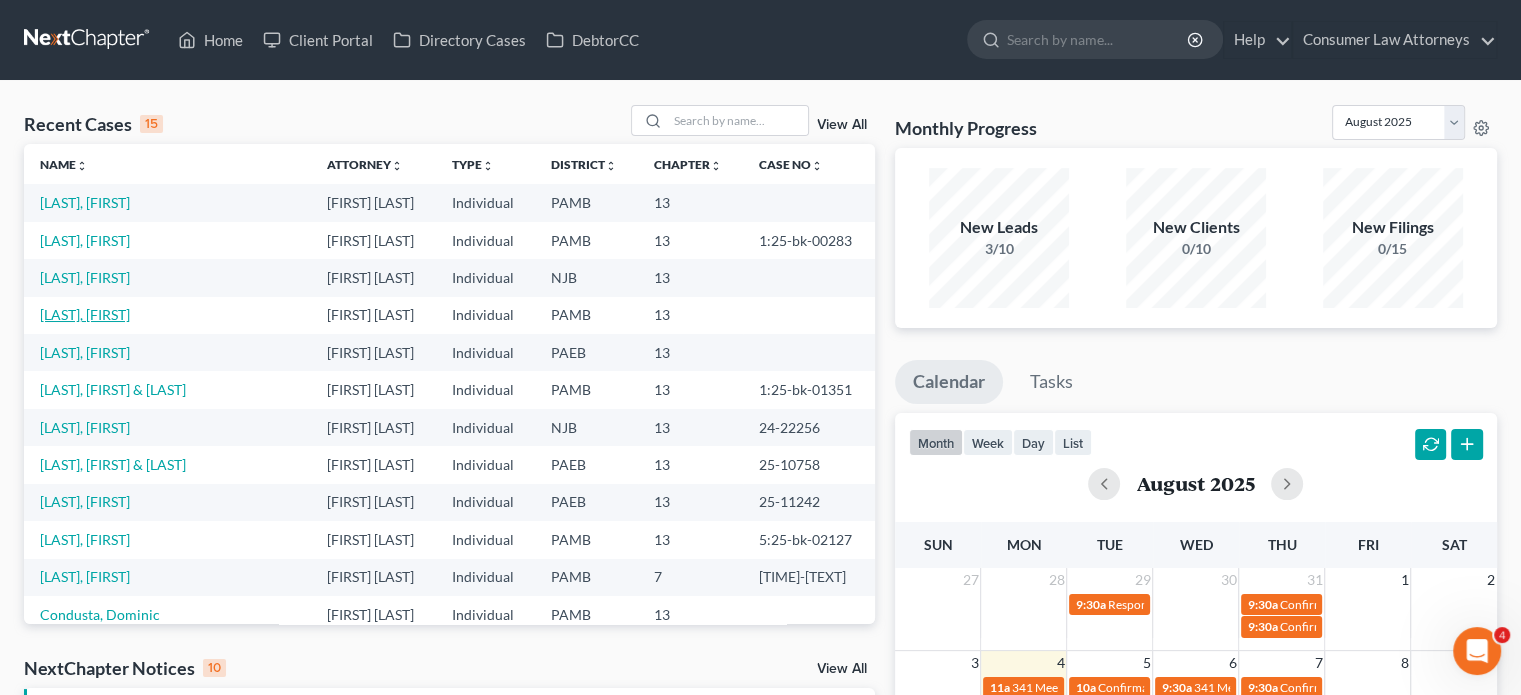 click on "[LAST], [FIRST]" at bounding box center (85, 314) 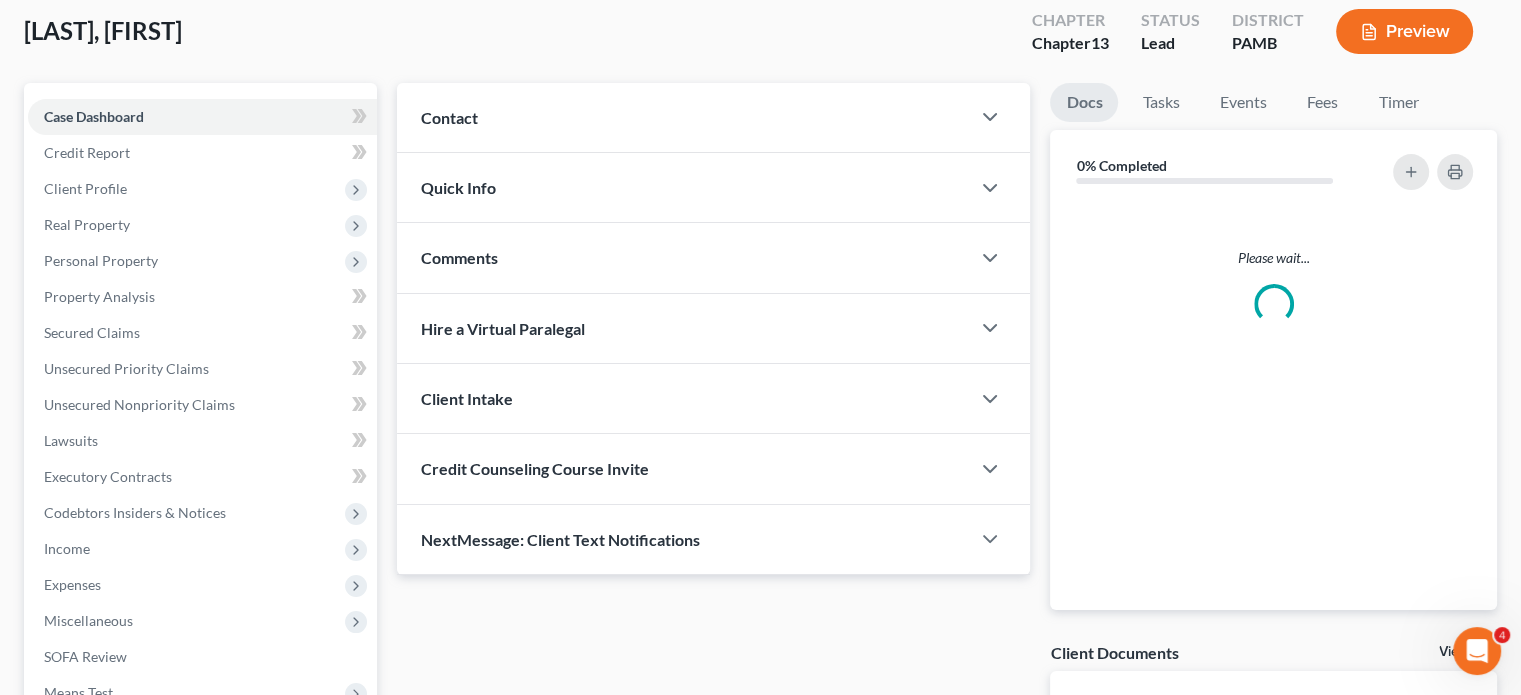 scroll, scrollTop: 300, scrollLeft: 0, axis: vertical 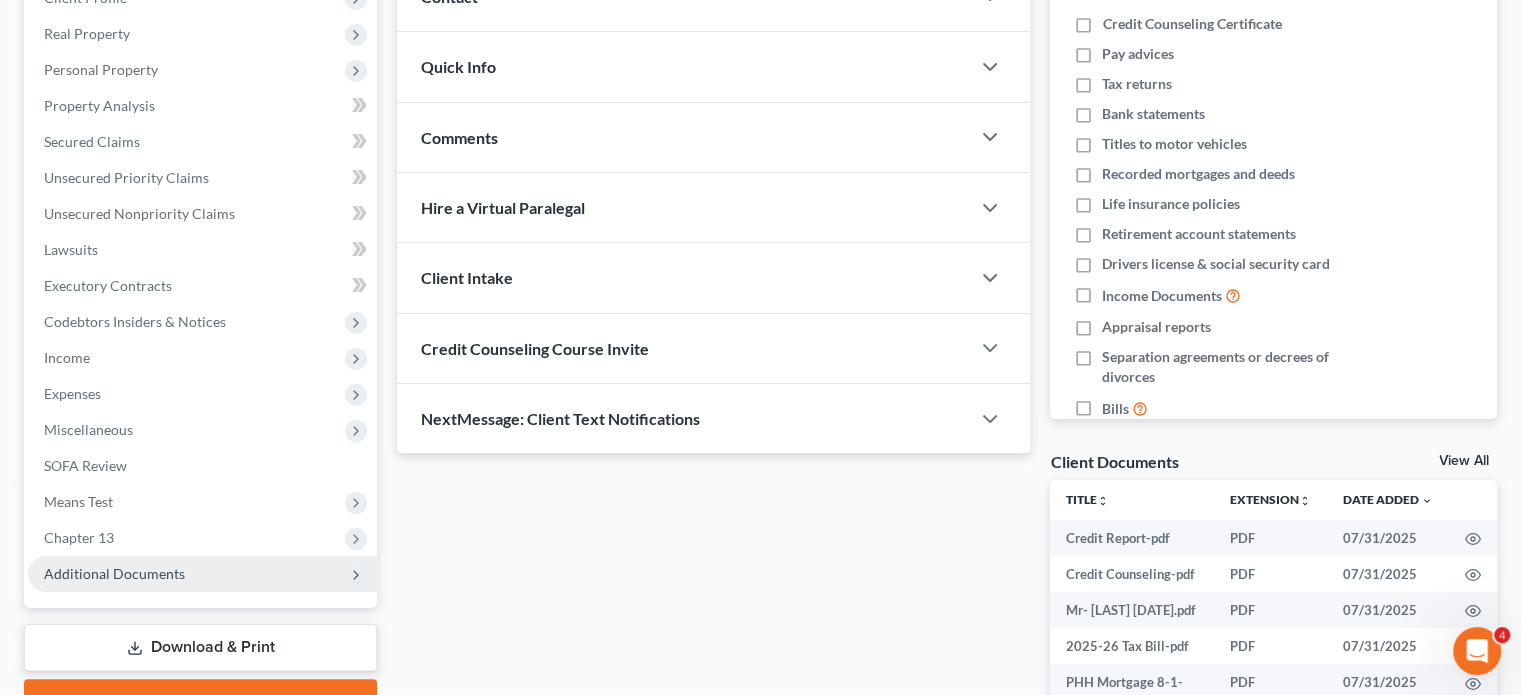 click on "Additional Documents" at bounding box center [202, 574] 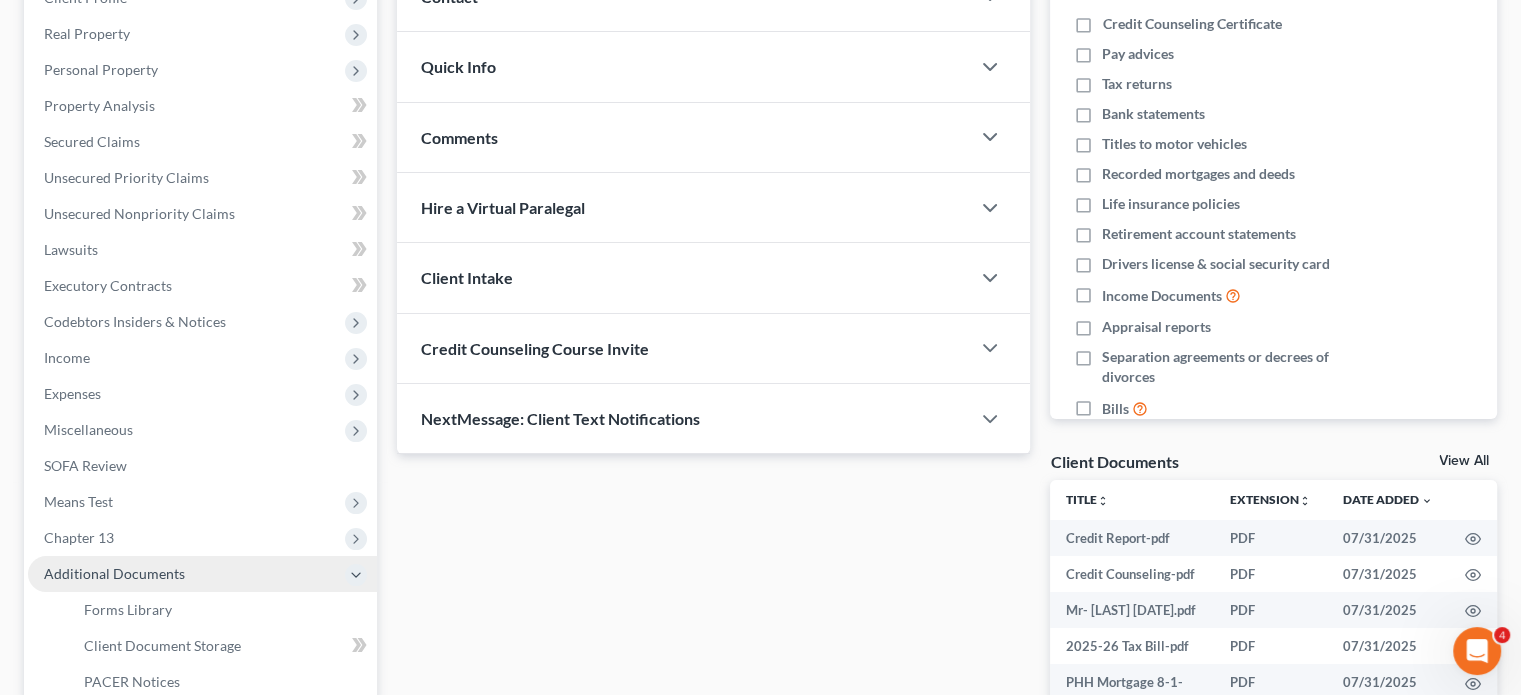 scroll, scrollTop: 592, scrollLeft: 0, axis: vertical 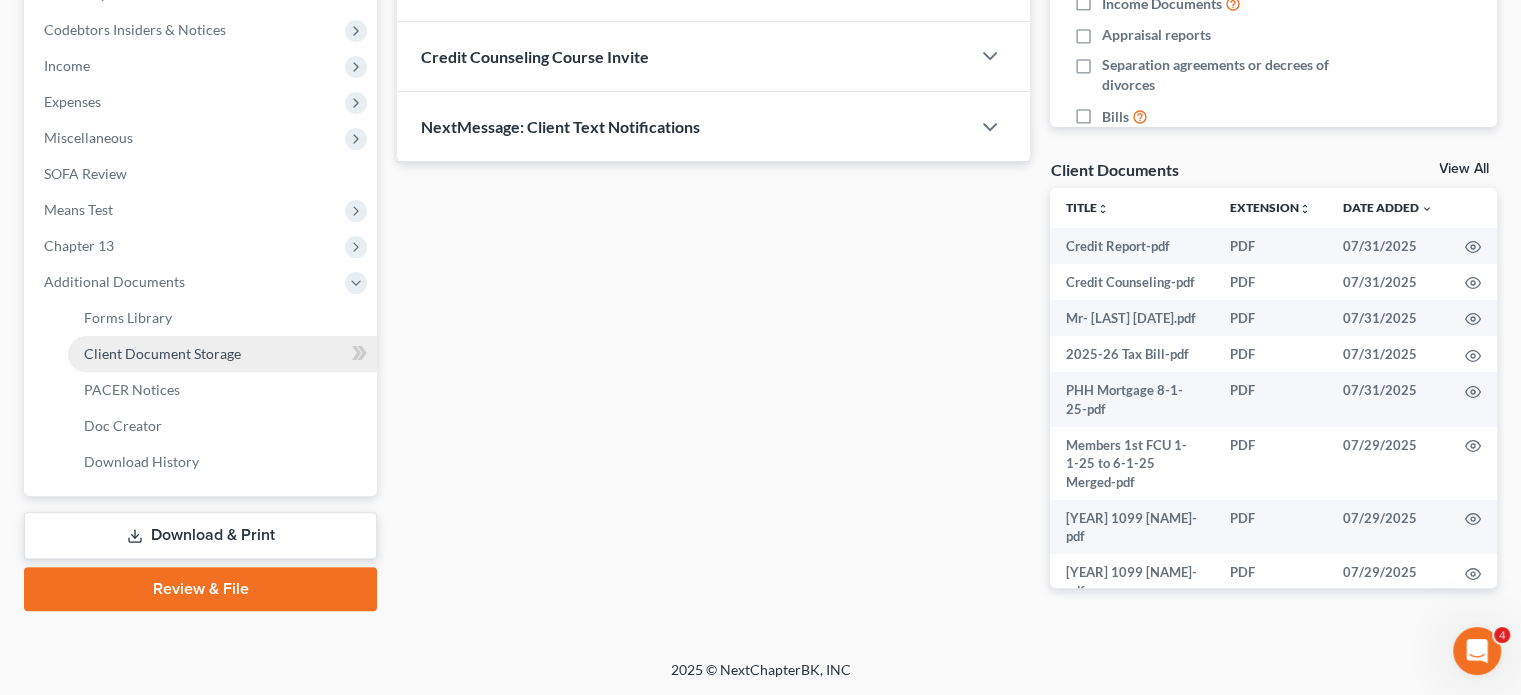 click on "Client Document Storage" at bounding box center [222, 354] 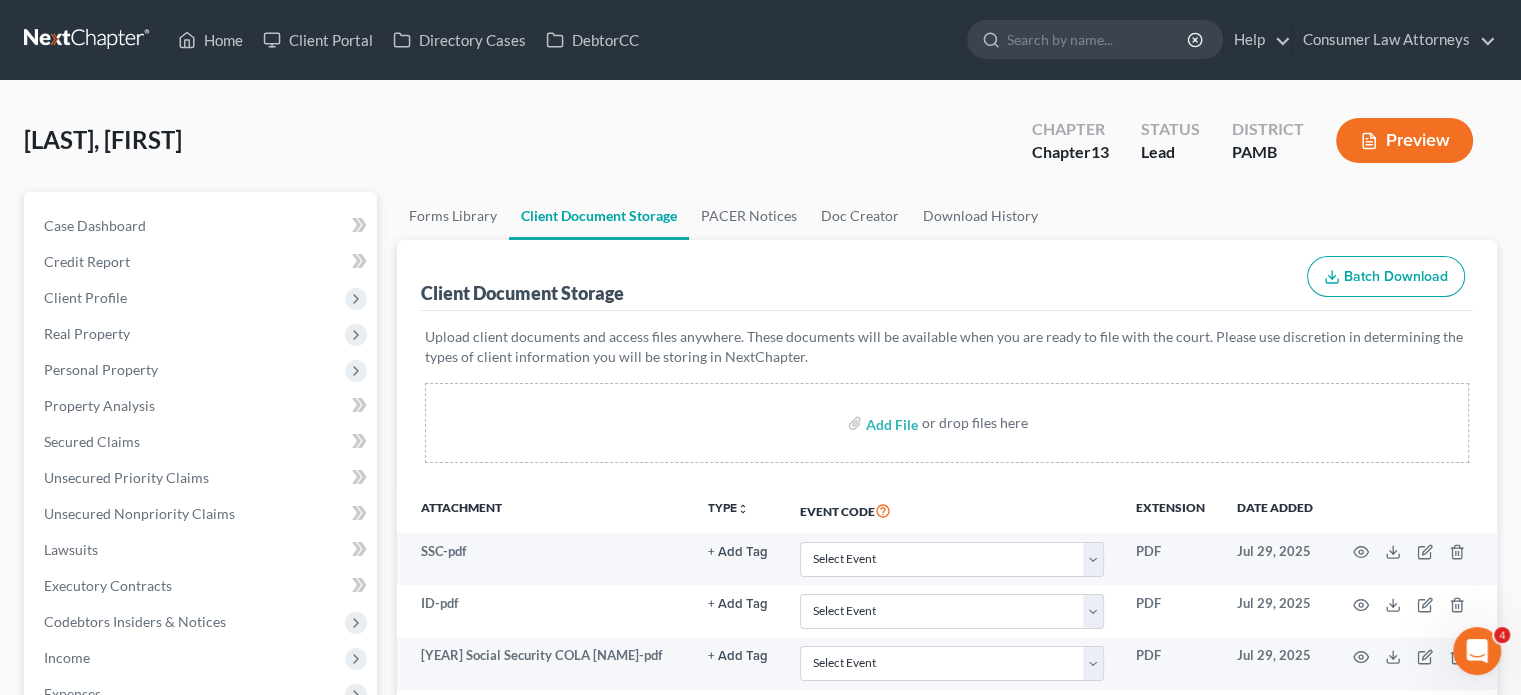 scroll, scrollTop: 100, scrollLeft: 0, axis: vertical 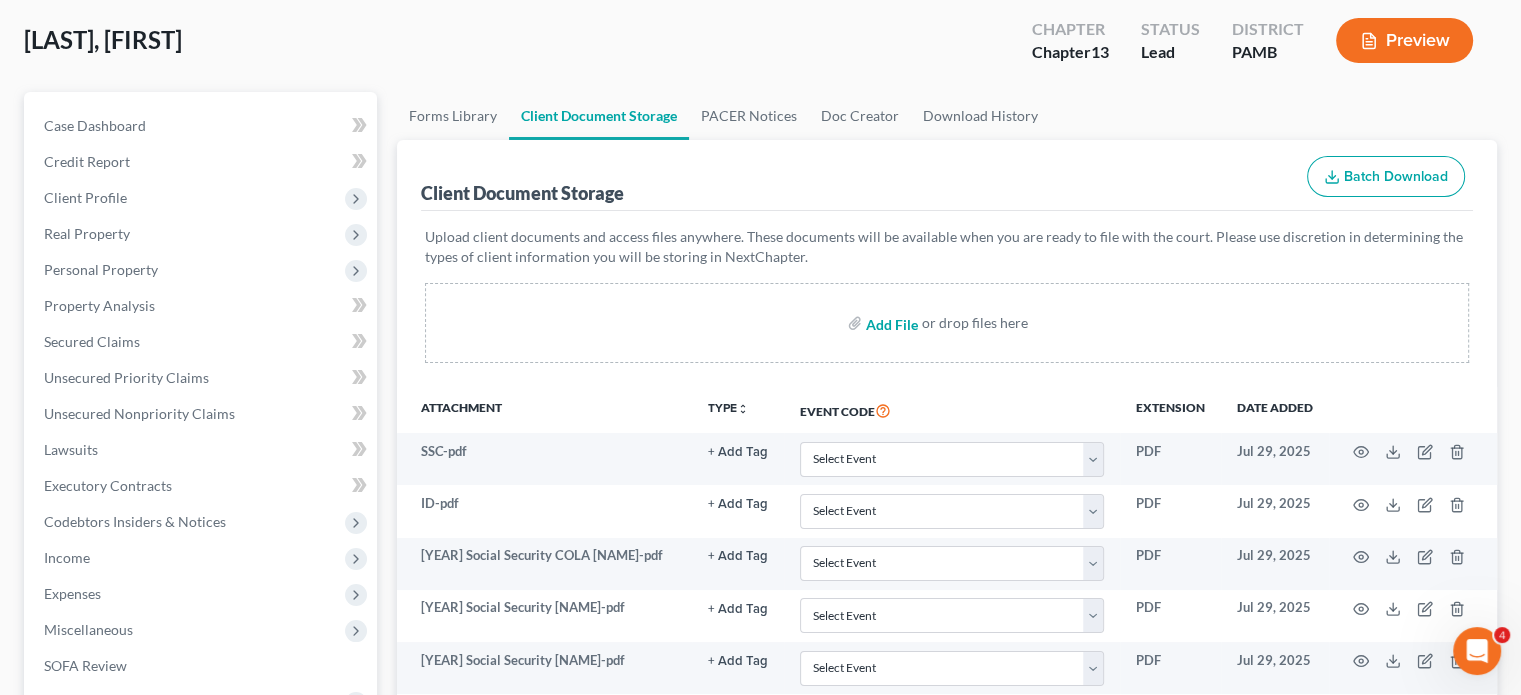 click at bounding box center (890, 323) 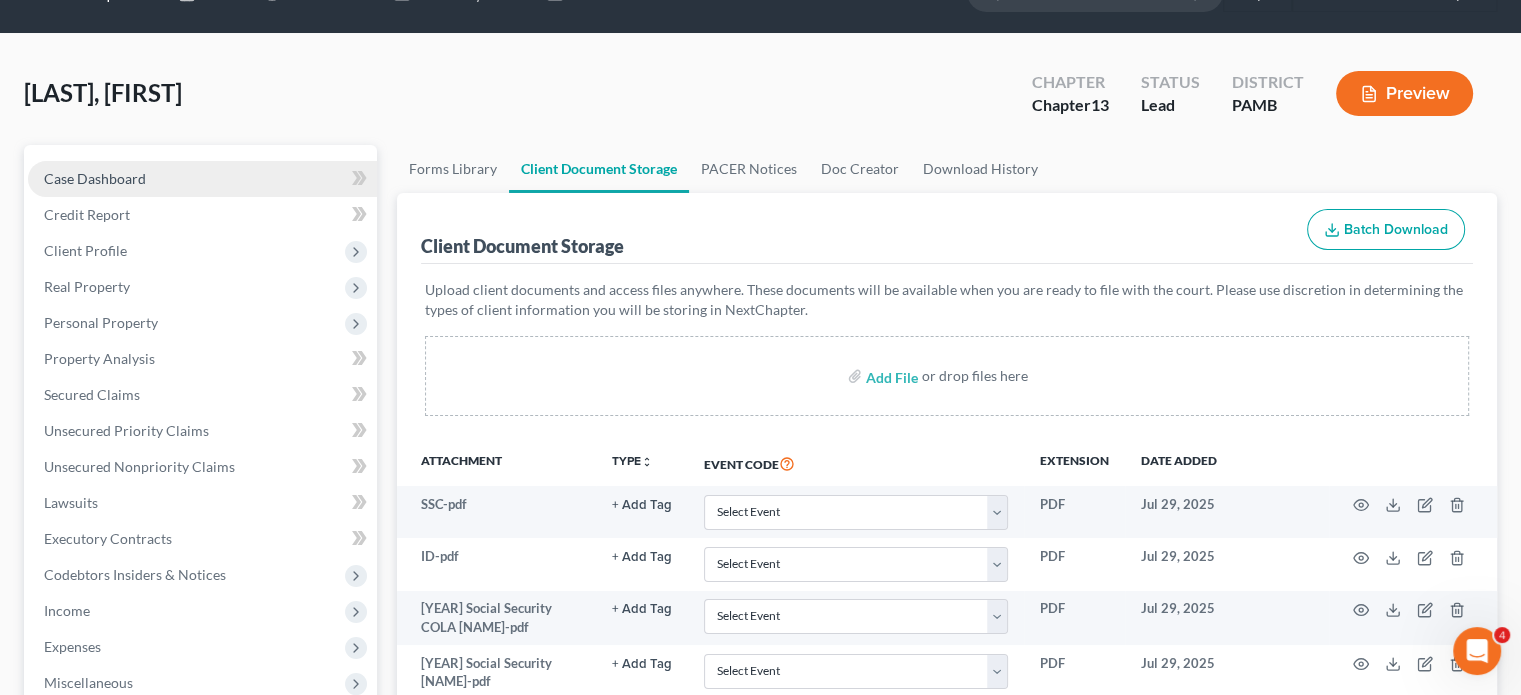 scroll, scrollTop: 0, scrollLeft: 0, axis: both 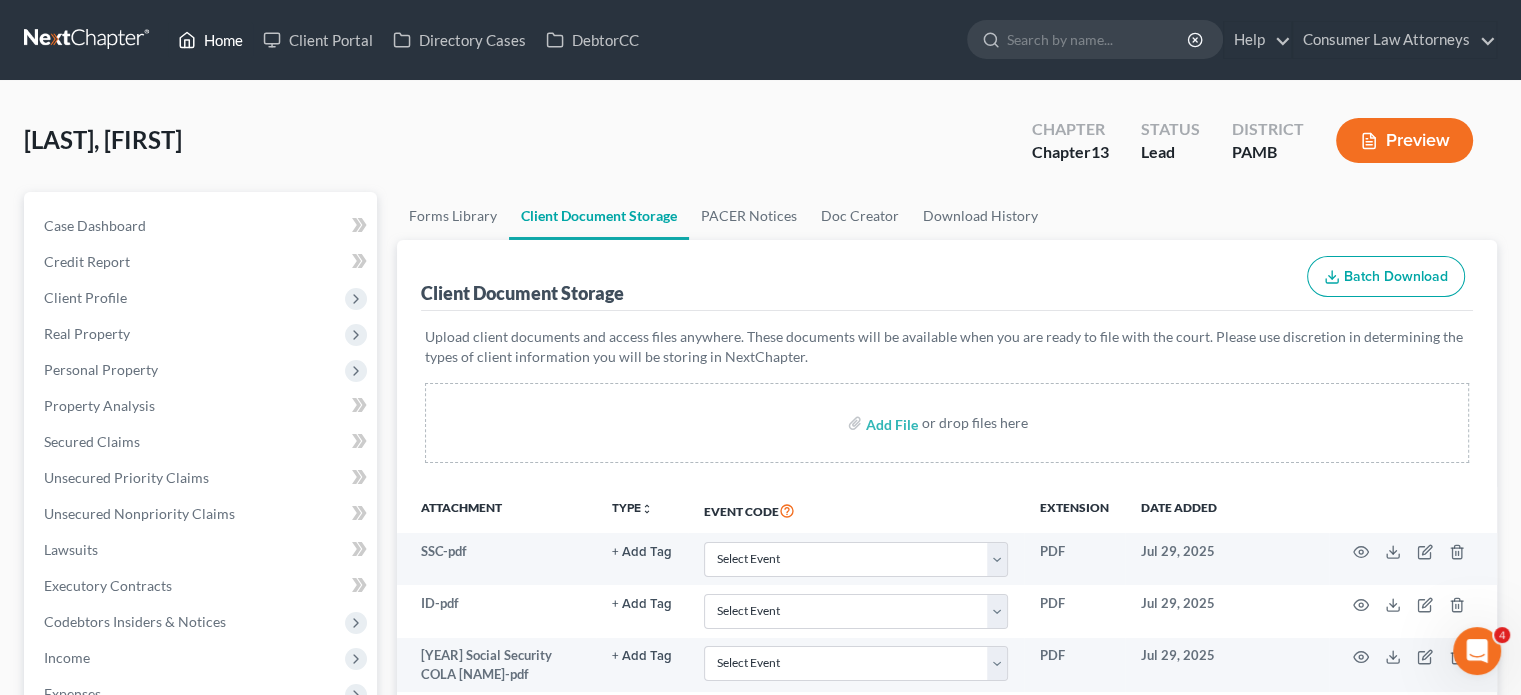 click on "Home" at bounding box center [210, 40] 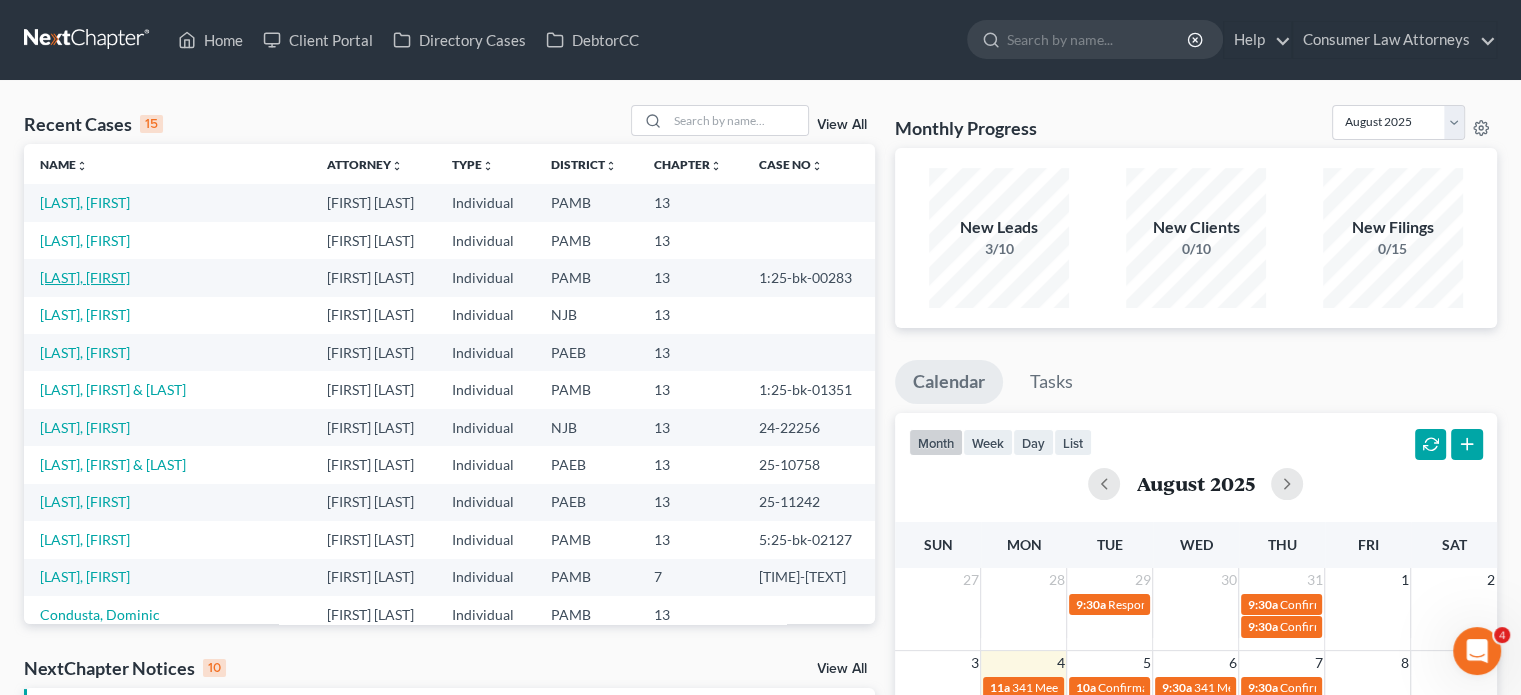 click on "[LAST], [FIRST]" at bounding box center [85, 277] 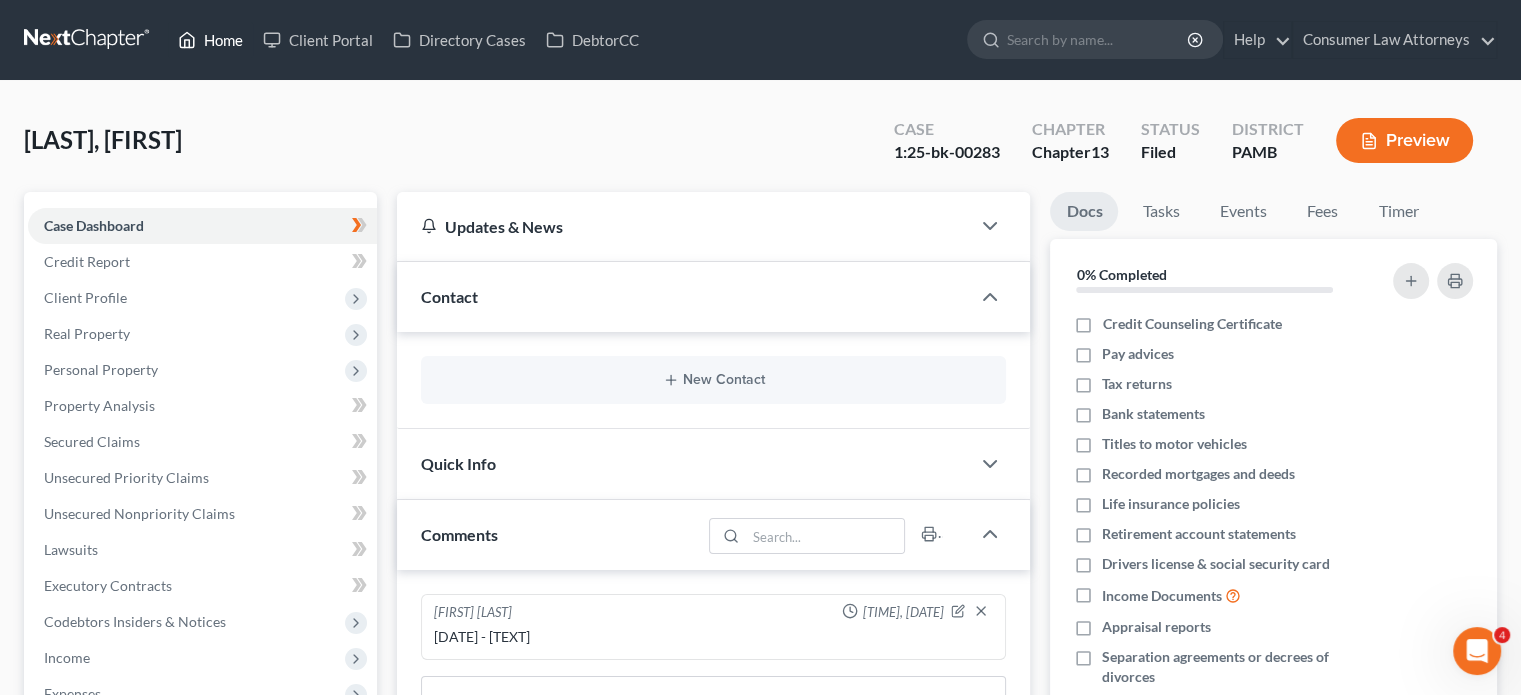 click on "Home" at bounding box center (210, 40) 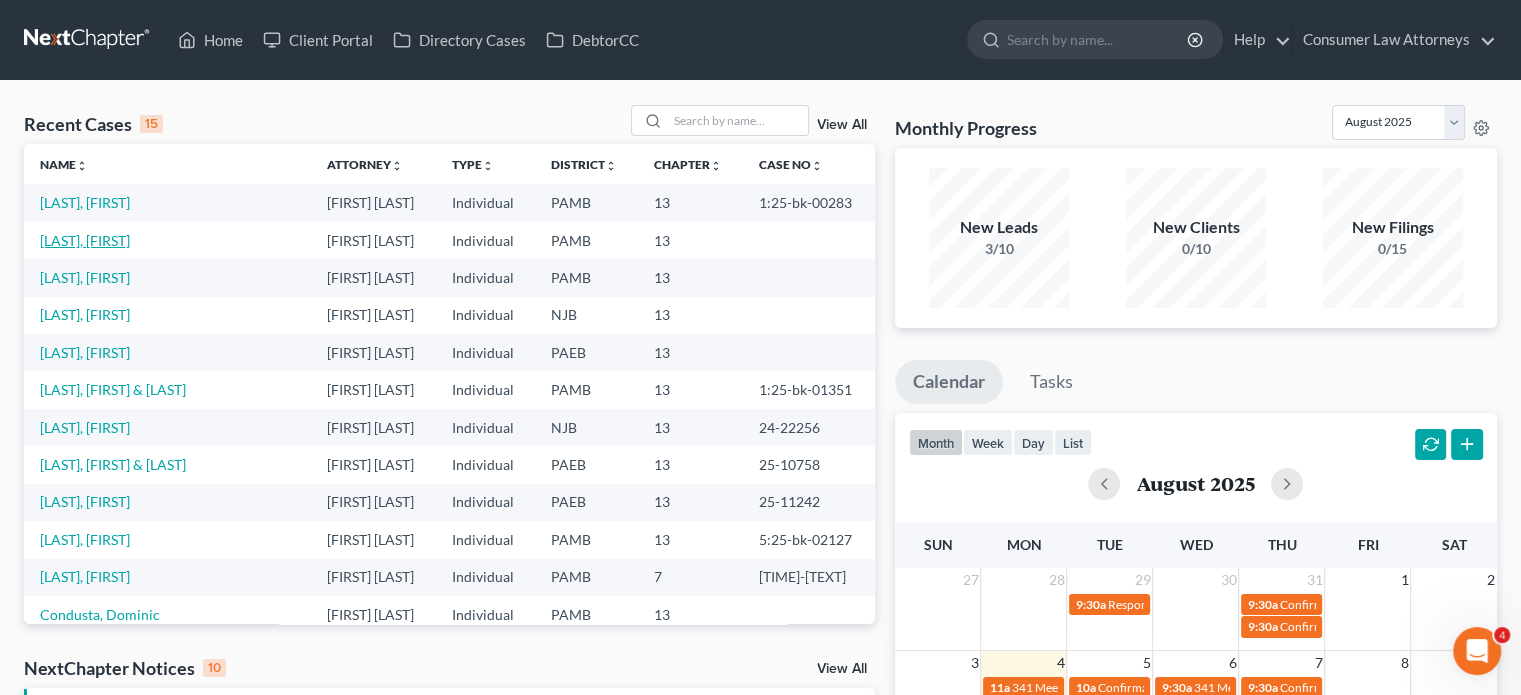 click on "[LAST], [FIRST]" at bounding box center (85, 240) 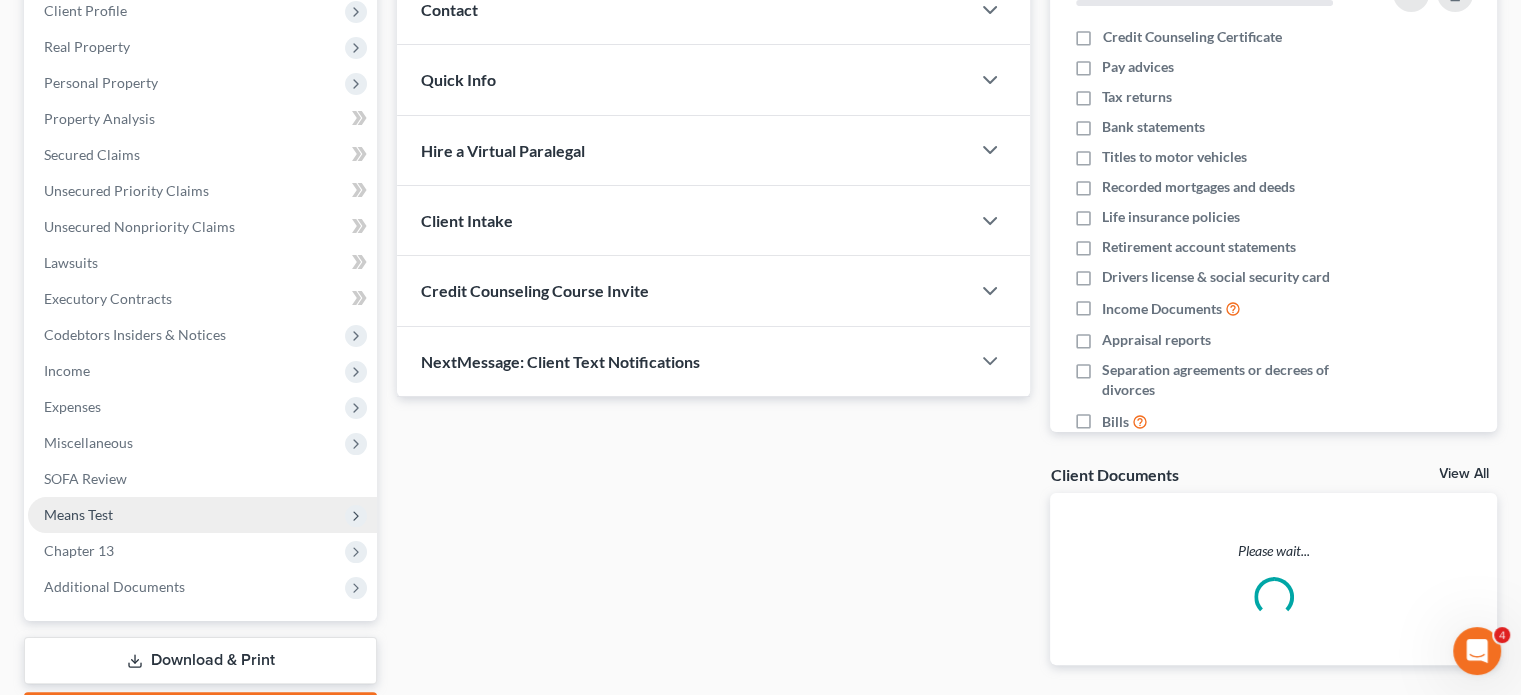 scroll, scrollTop: 402, scrollLeft: 0, axis: vertical 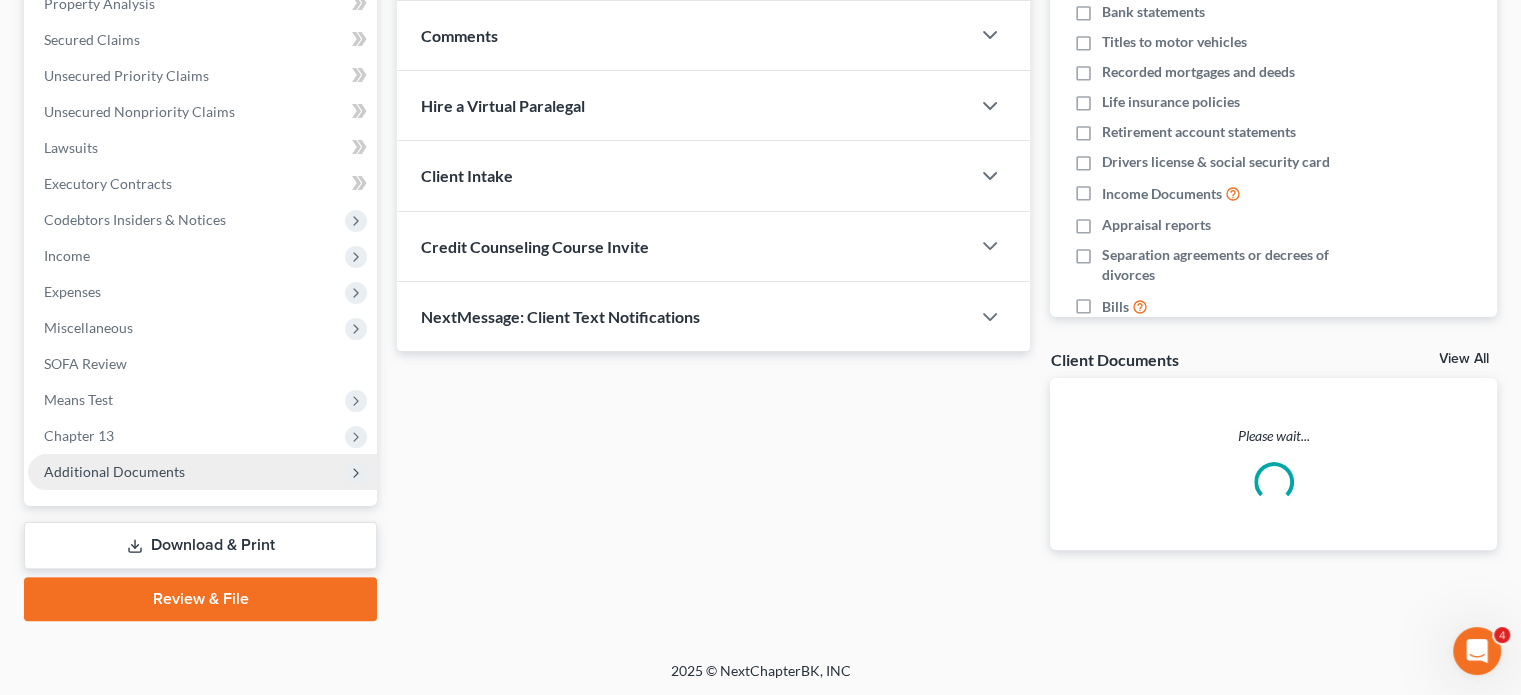 click on "Additional Documents" at bounding box center (202, 472) 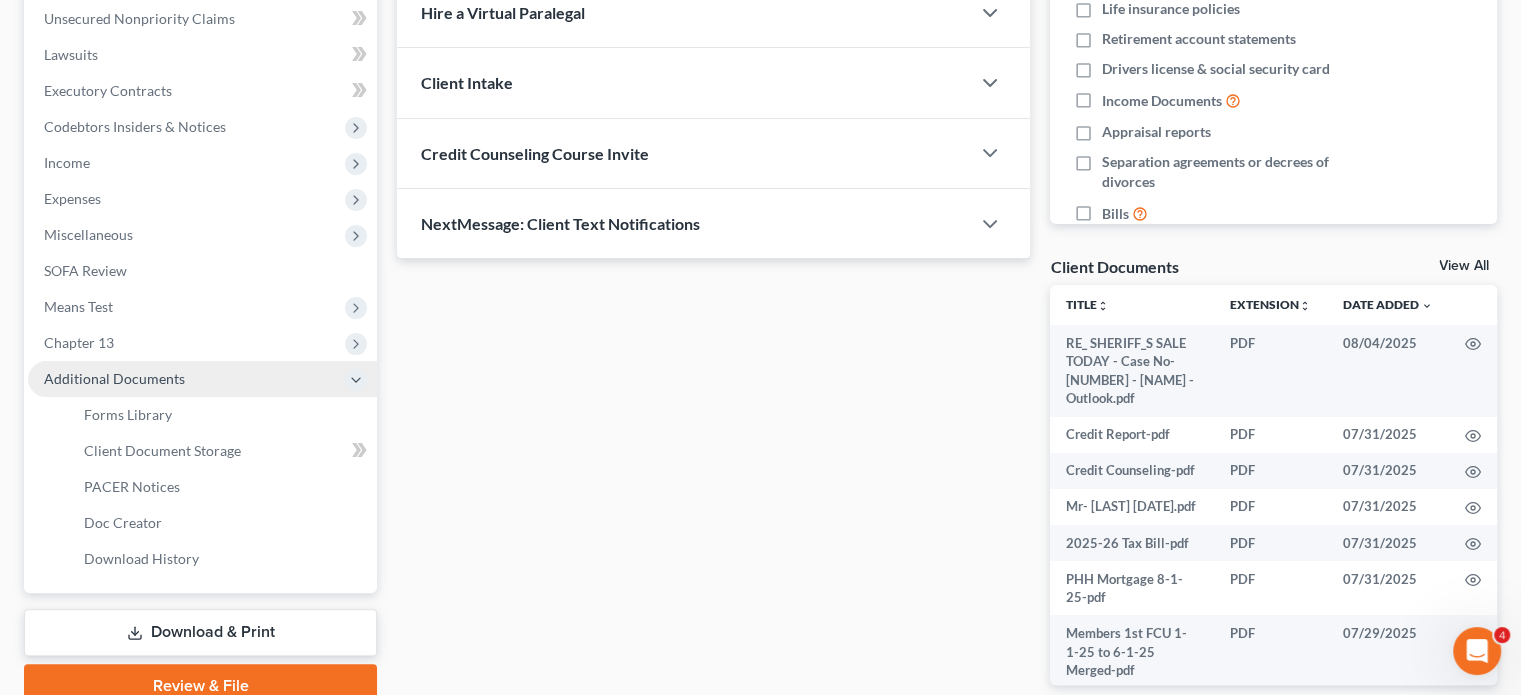 scroll, scrollTop: 592, scrollLeft: 0, axis: vertical 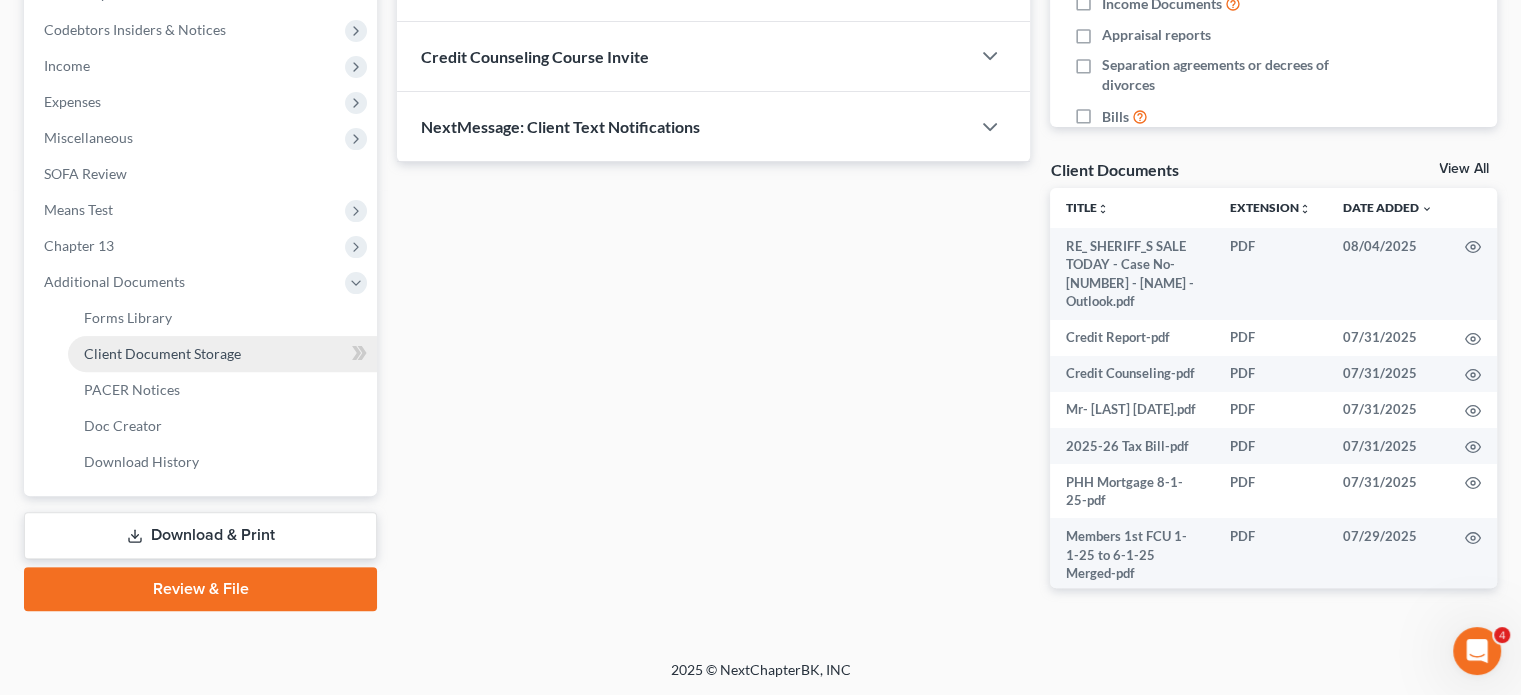 click on "Client Document Storage" at bounding box center (222, 354) 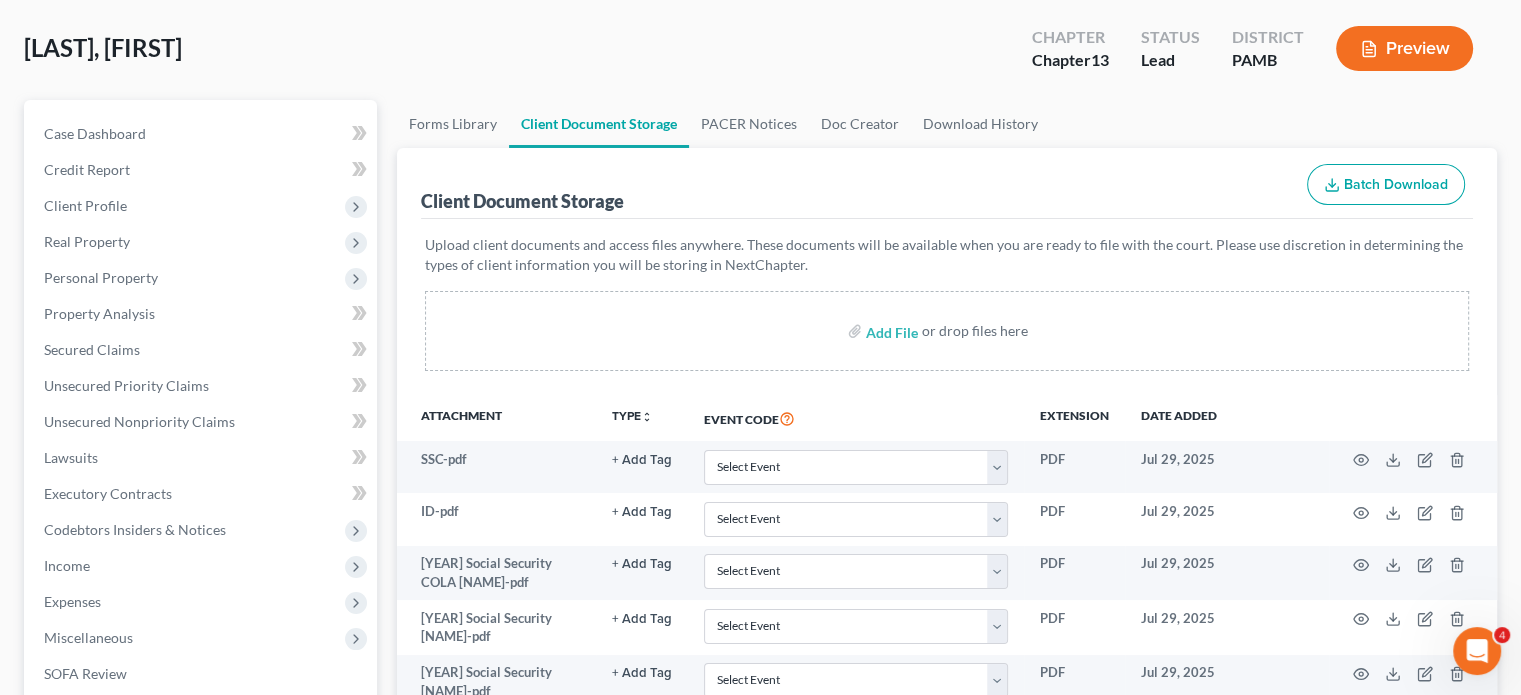 scroll, scrollTop: 0, scrollLeft: 0, axis: both 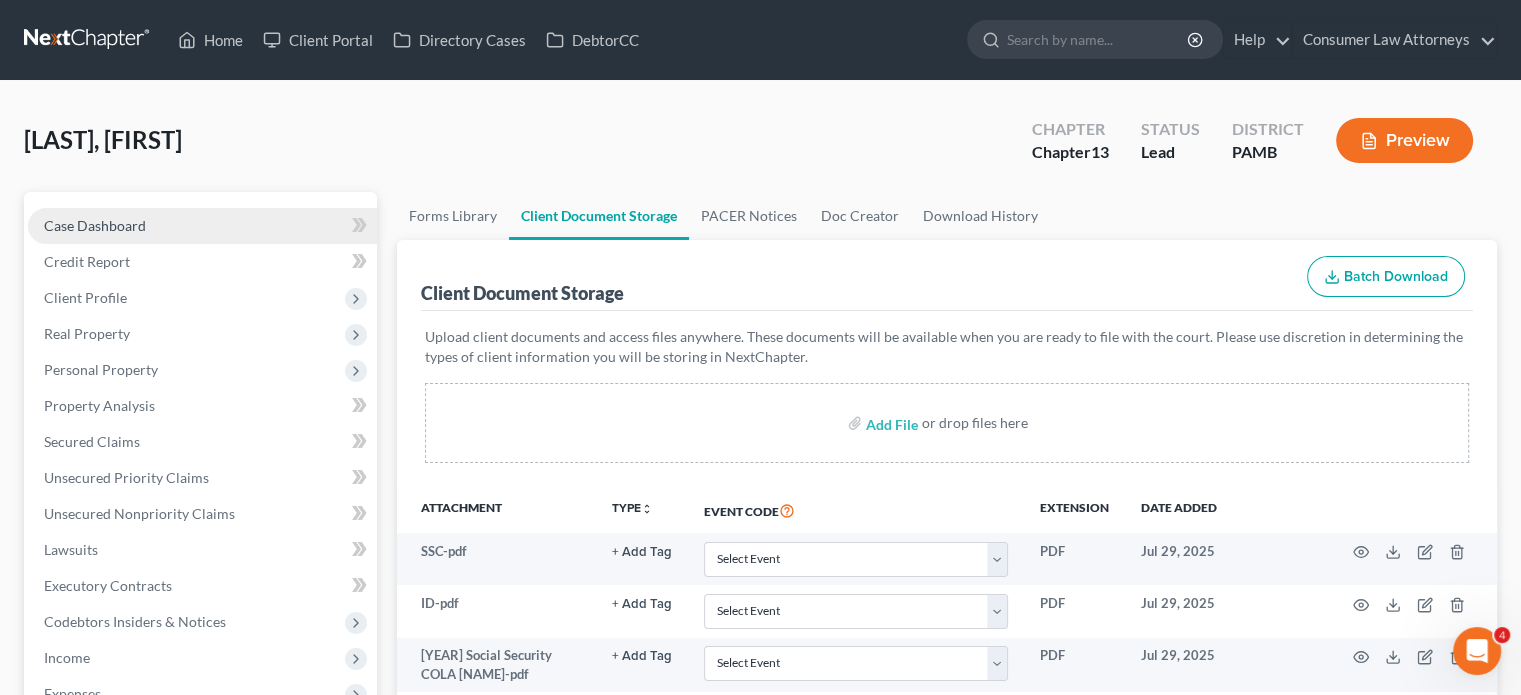 click on "Case Dashboard" at bounding box center (202, 226) 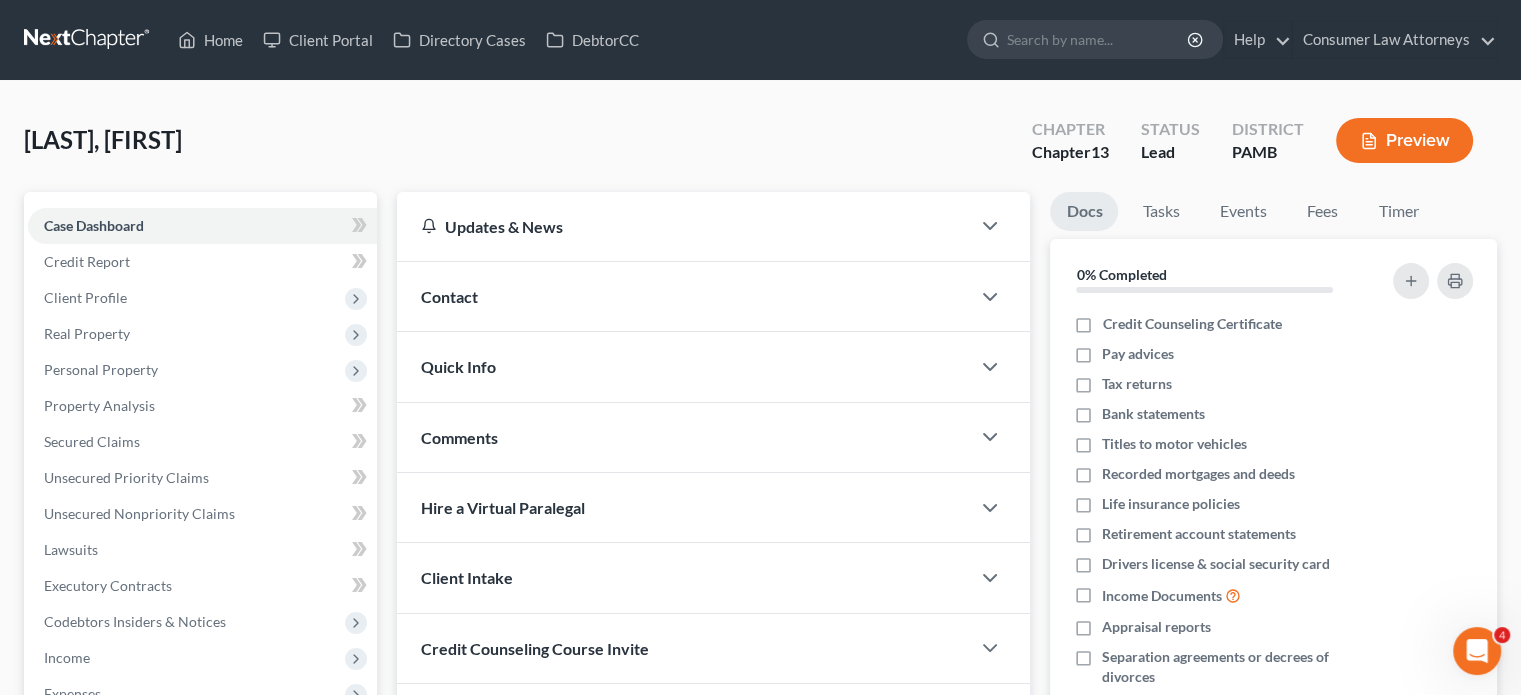 click on "Contact" at bounding box center [683, 296] 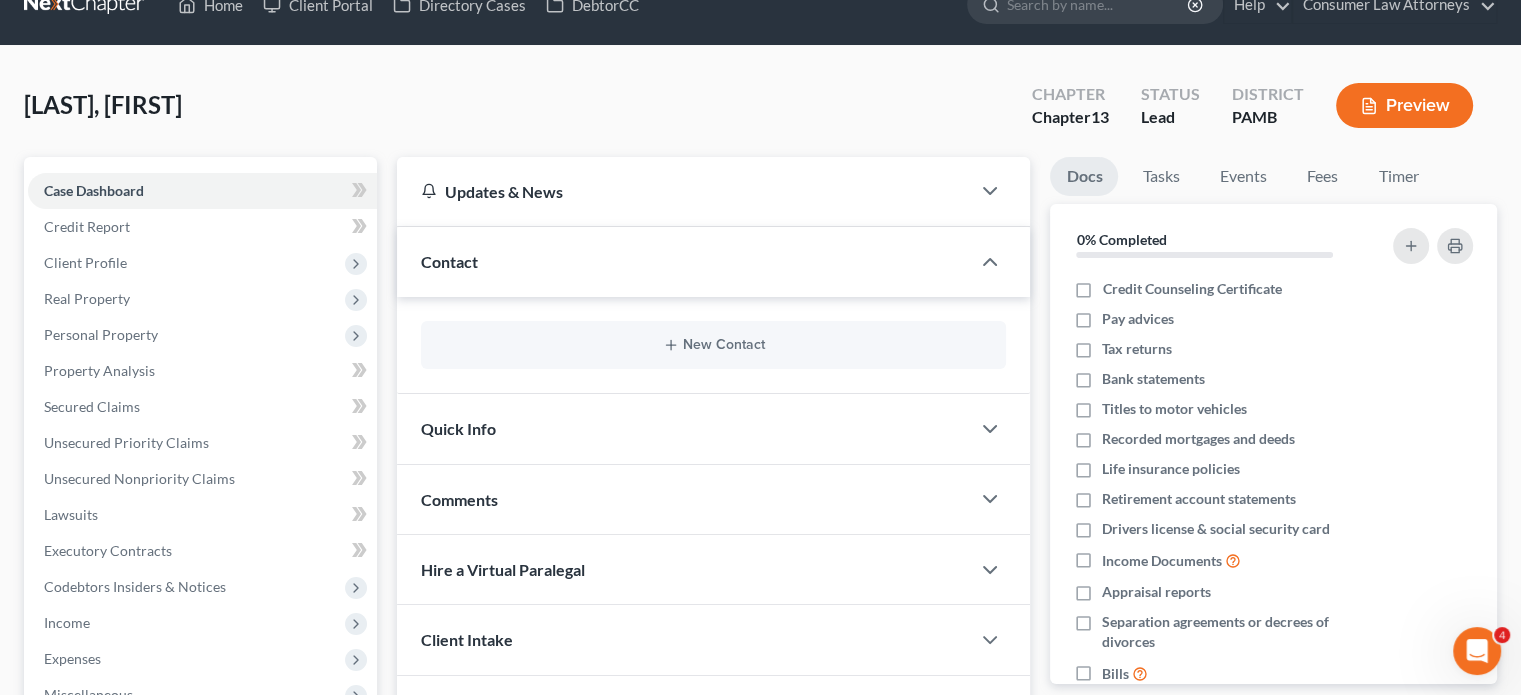 scroll, scrollTop: 0, scrollLeft: 0, axis: both 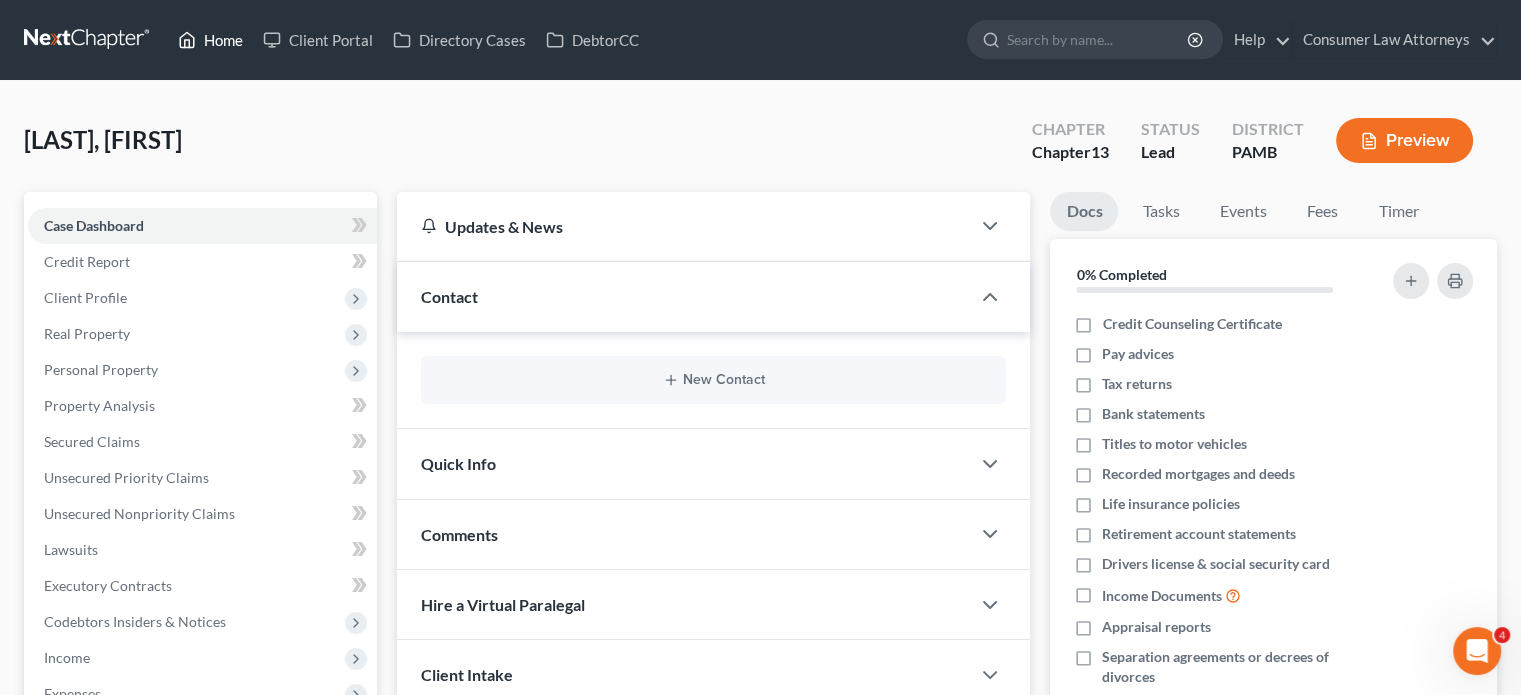 click on "Home" at bounding box center (210, 40) 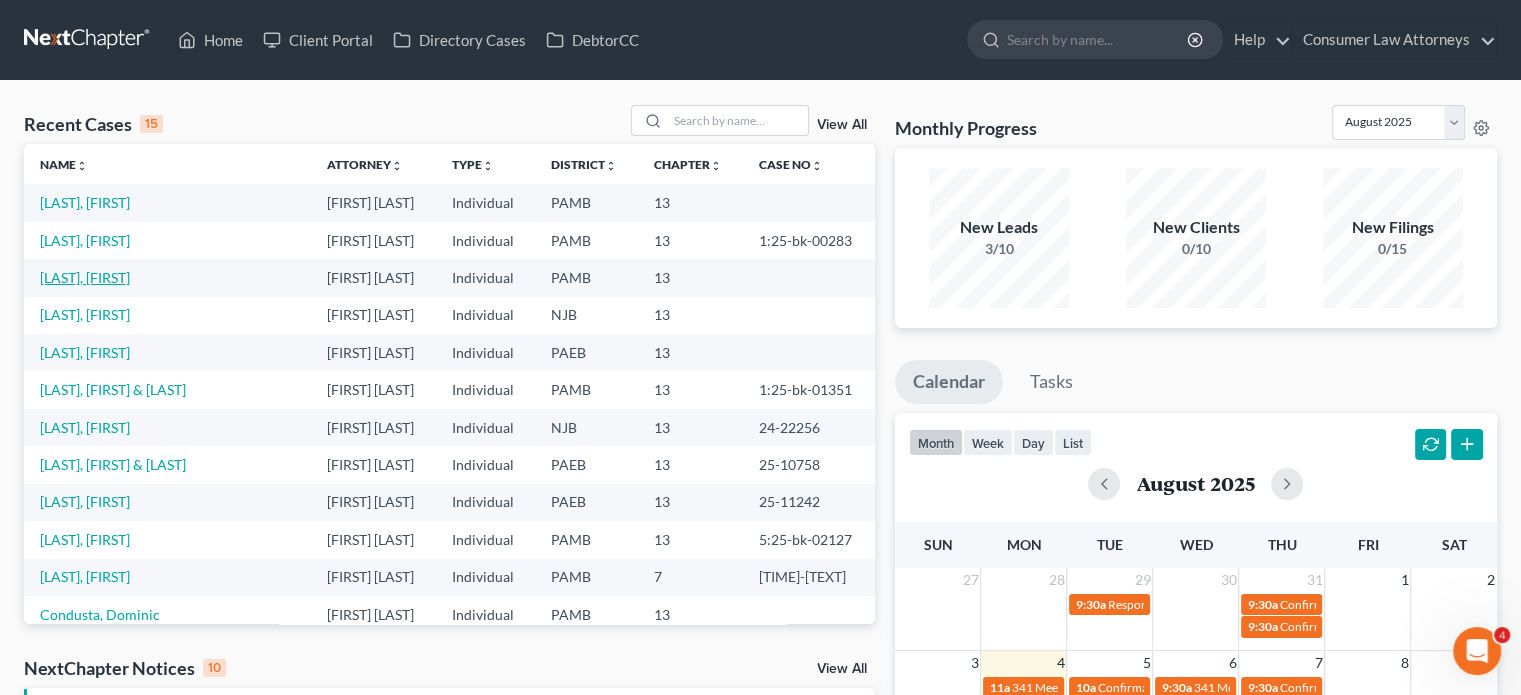 click on "[LAST], [FIRST]" at bounding box center [85, 277] 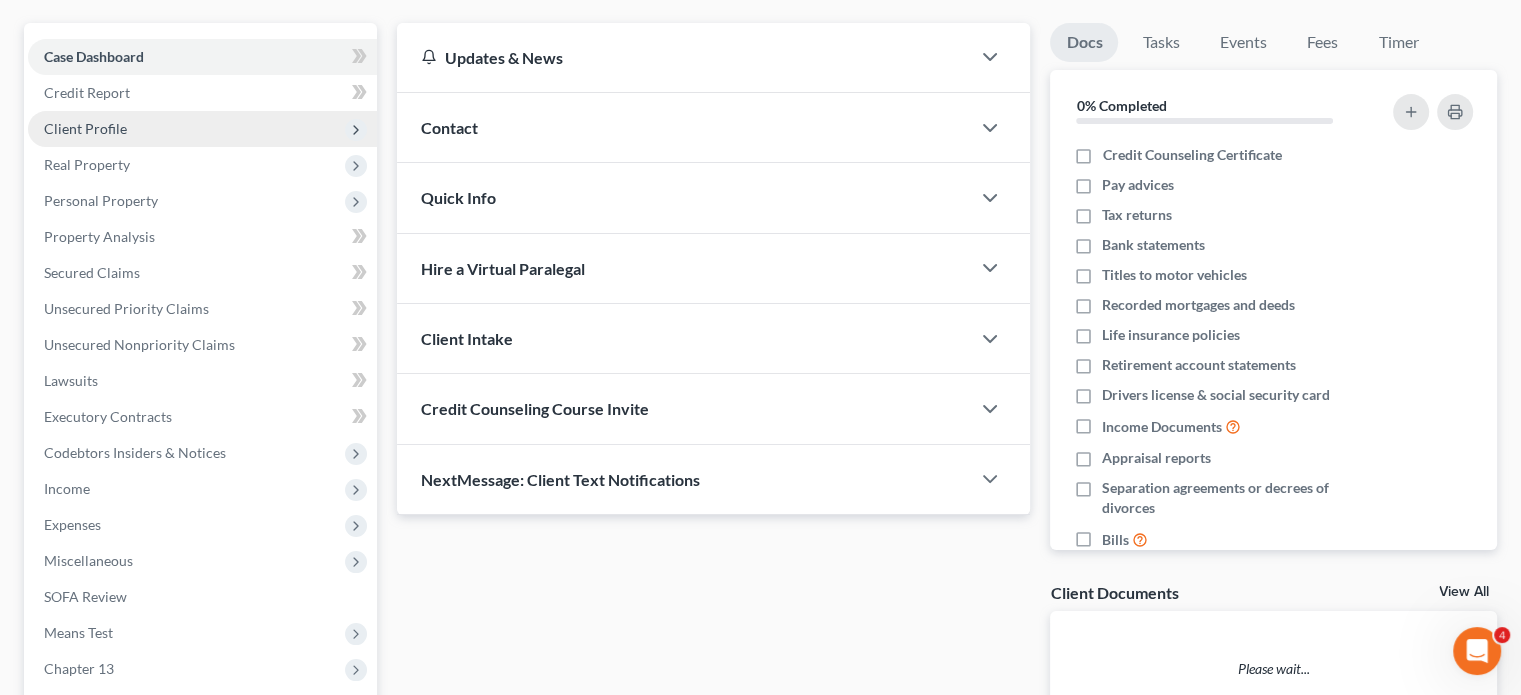 scroll, scrollTop: 402, scrollLeft: 0, axis: vertical 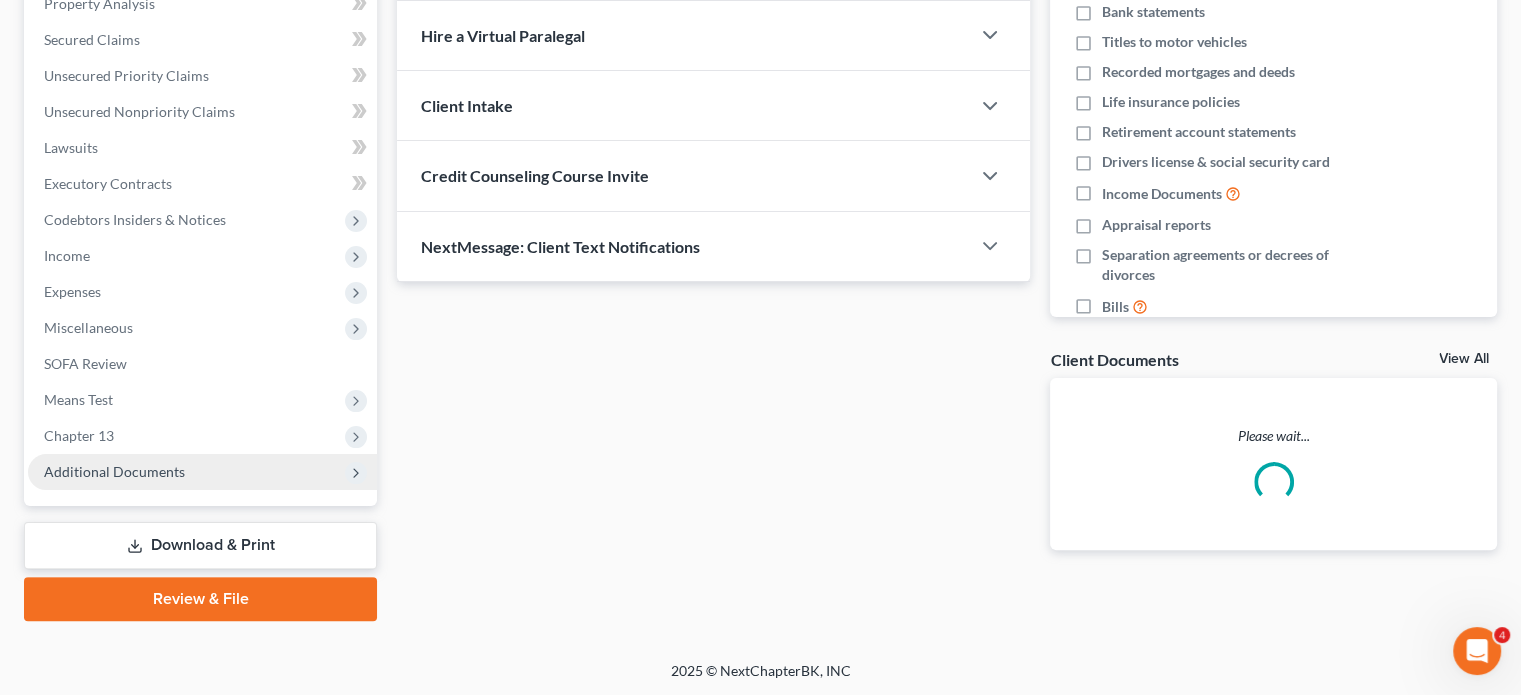 click on "Additional Documents" at bounding box center (202, 472) 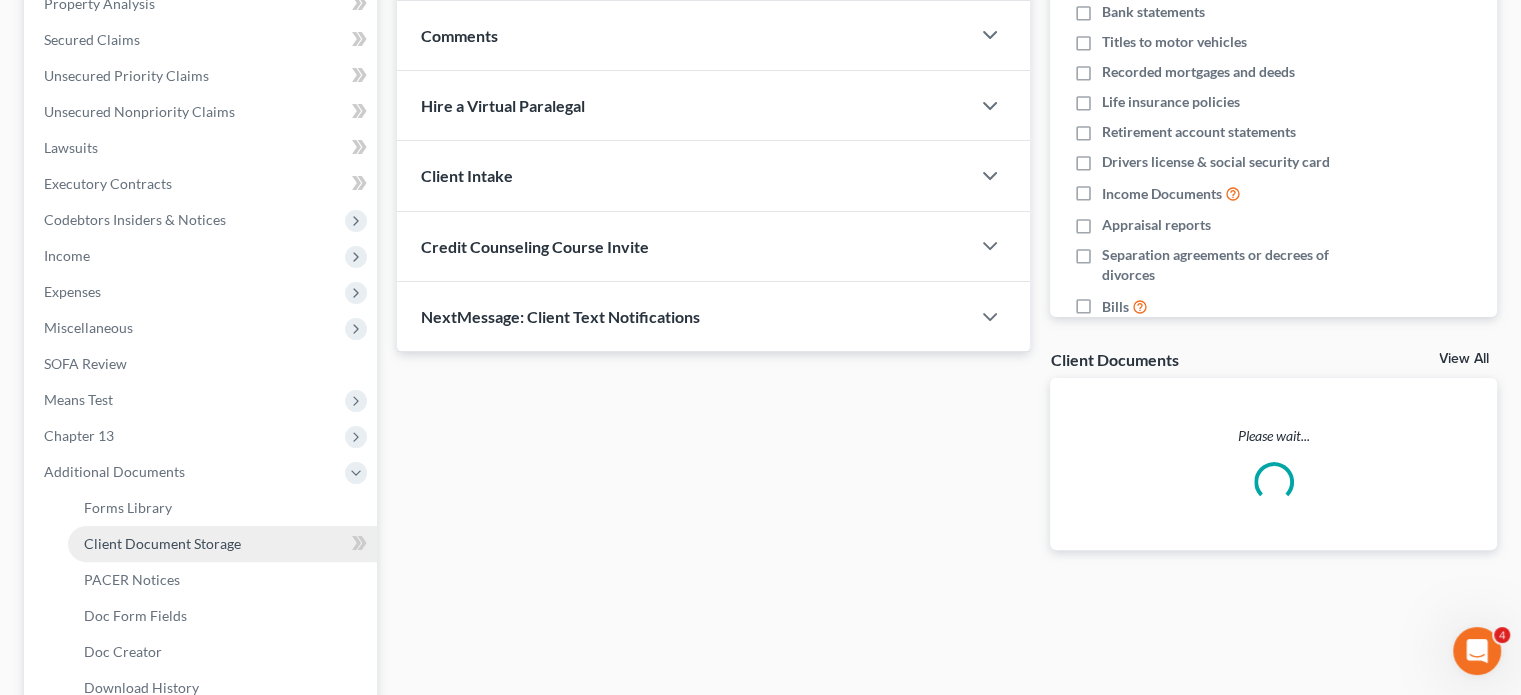 click on "Client Document Storage" at bounding box center (162, 543) 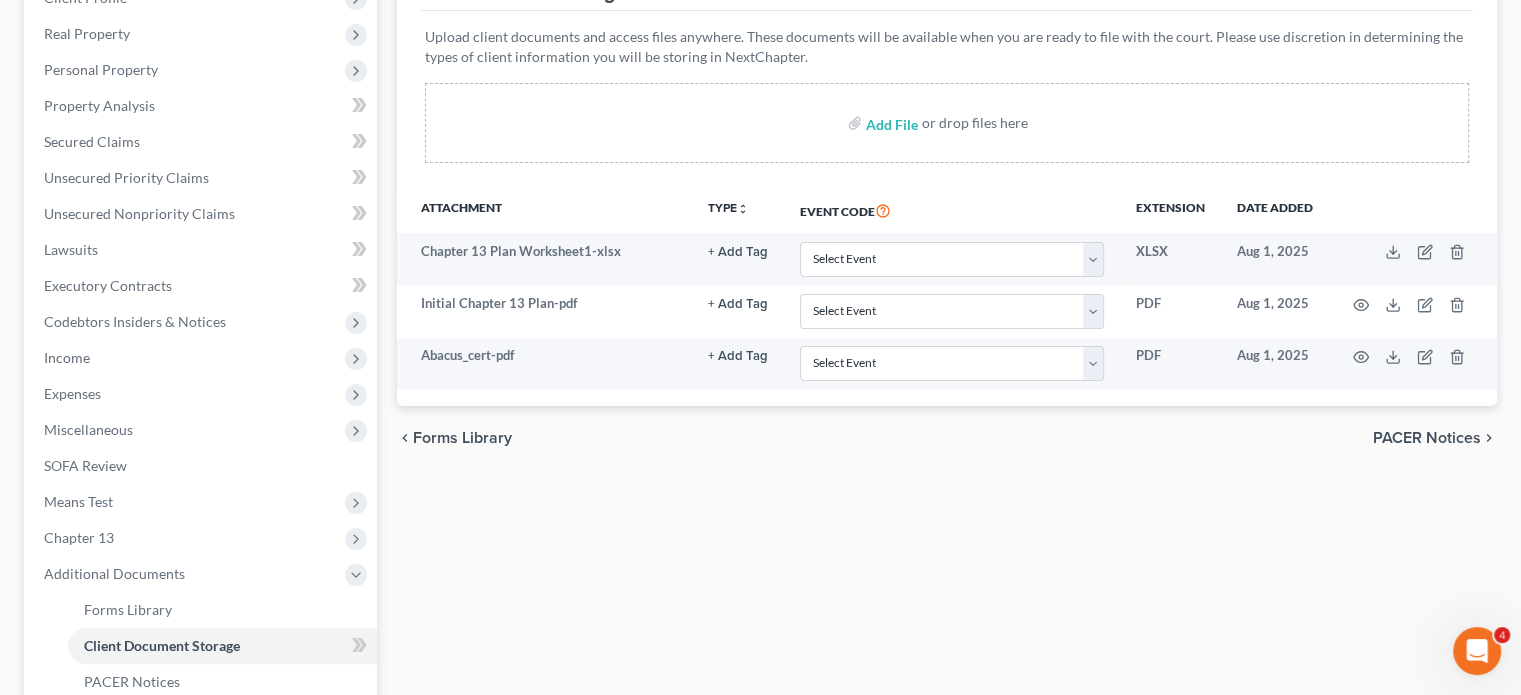 scroll, scrollTop: 0, scrollLeft: 0, axis: both 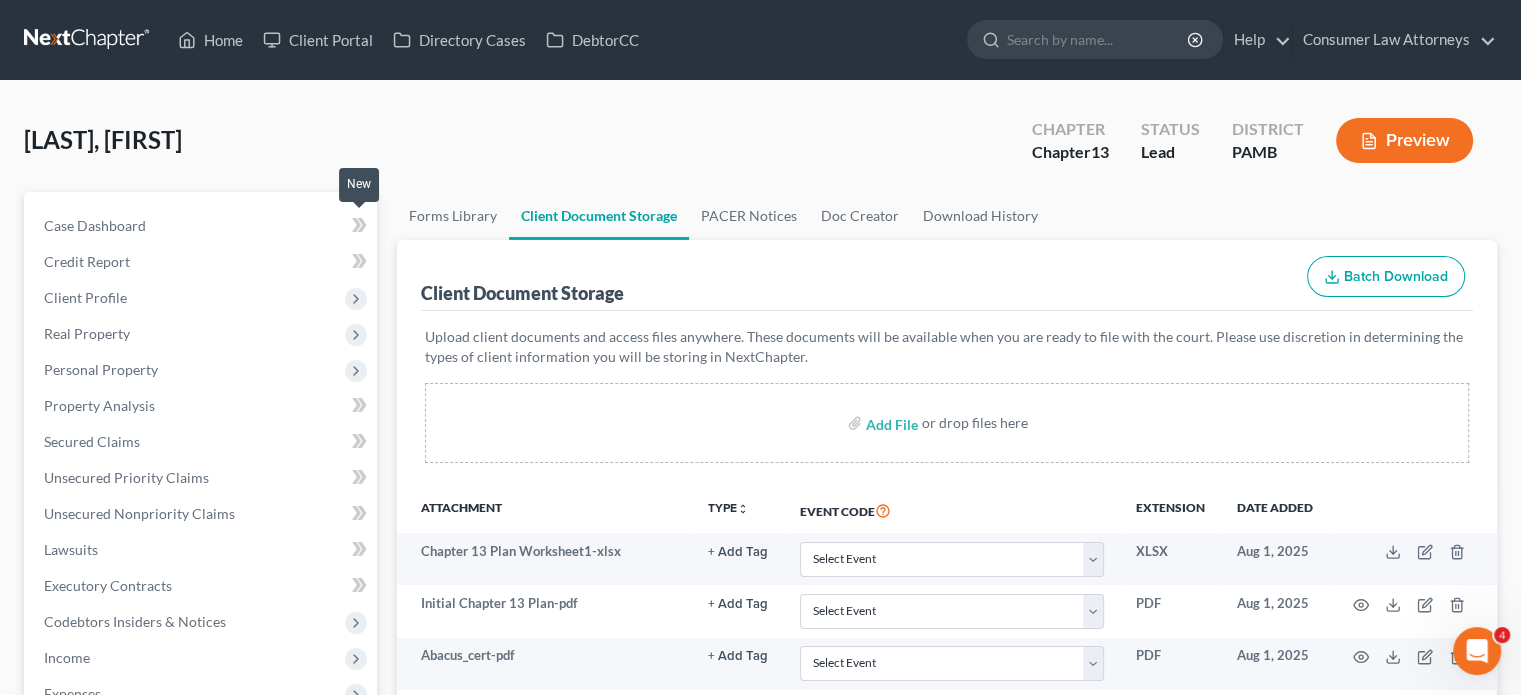 click 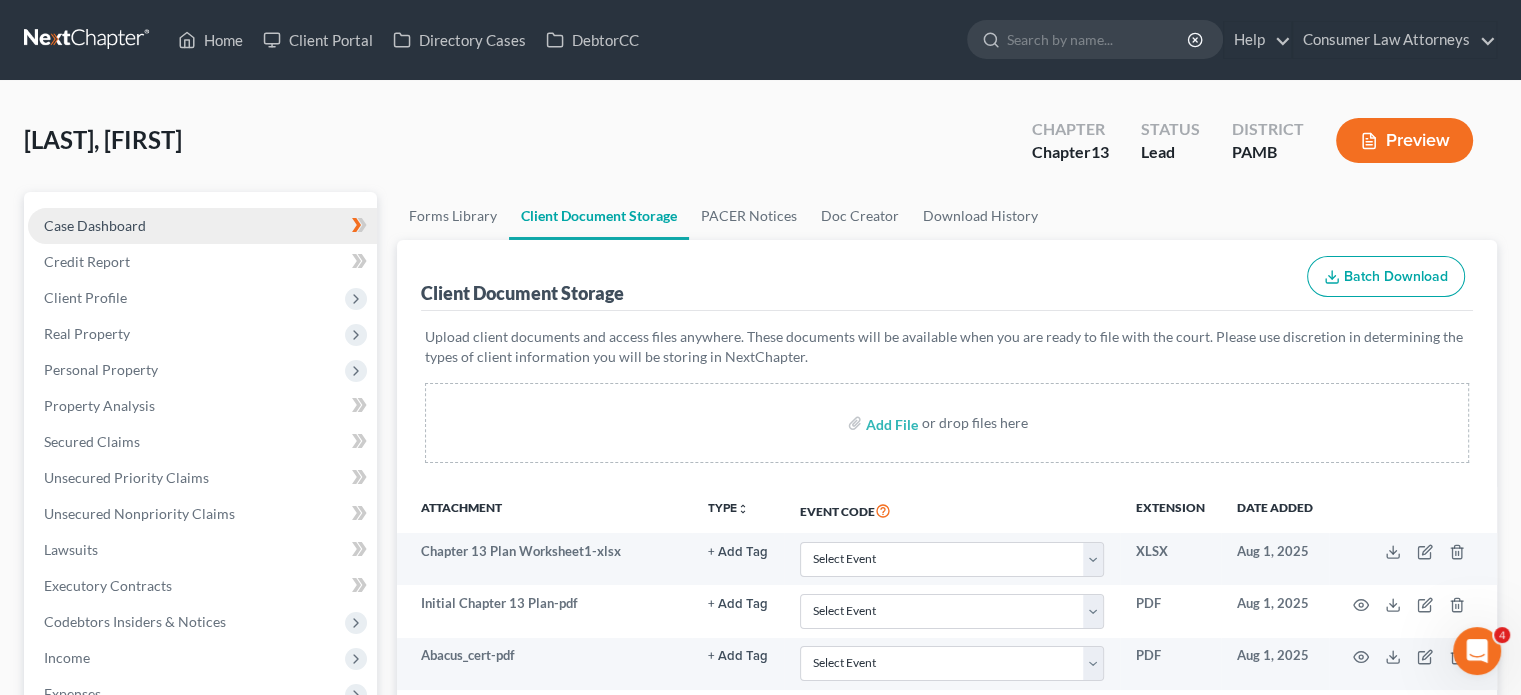 click on "Case Dashboard" at bounding box center [95, 225] 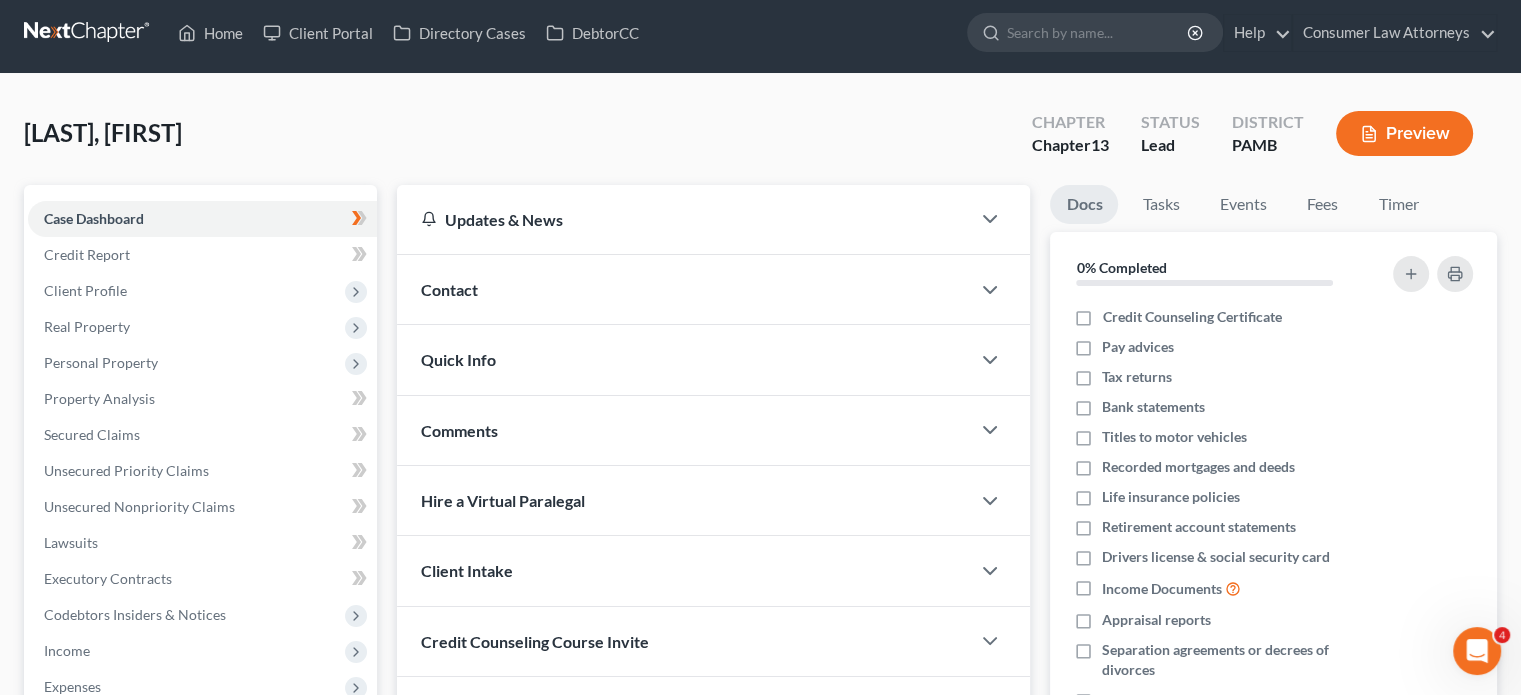 scroll, scrollTop: 0, scrollLeft: 0, axis: both 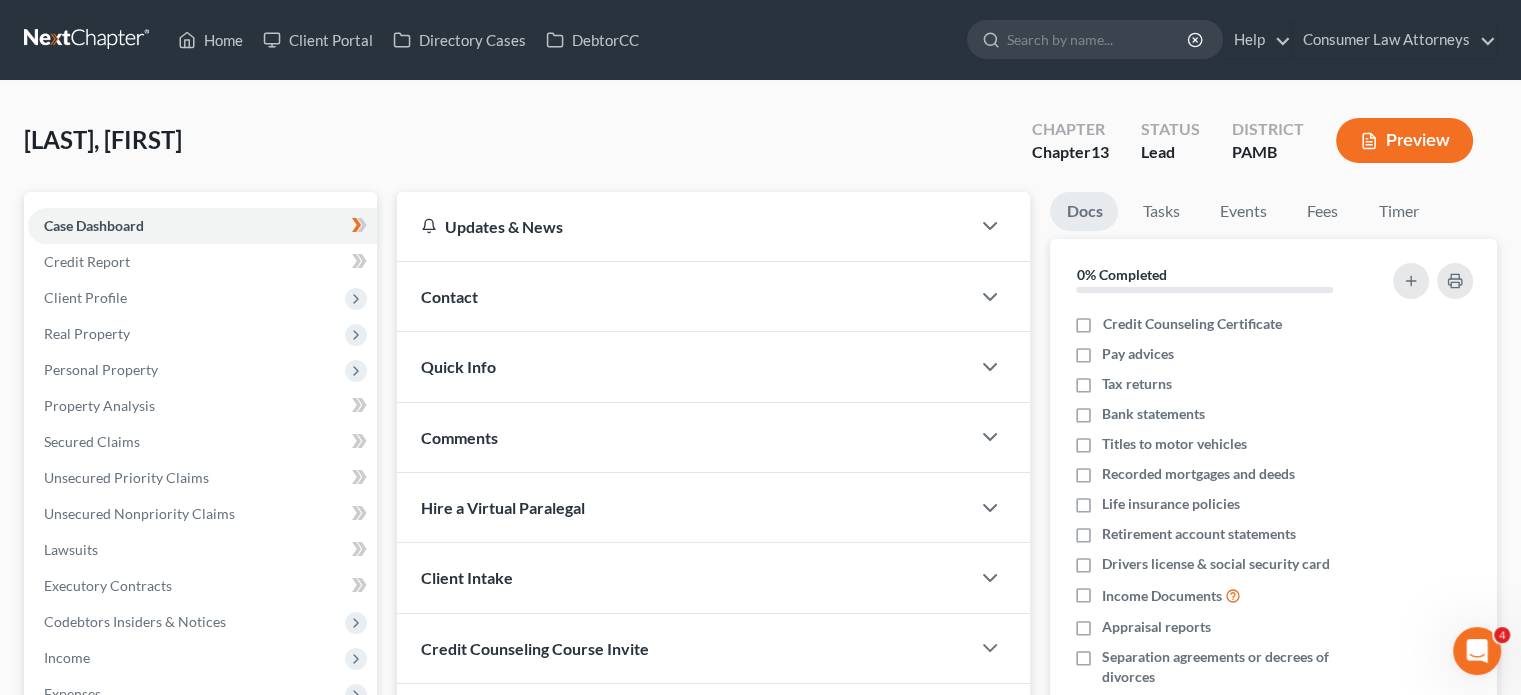click on "[LAST], [FIRST]" at bounding box center (103, 139) 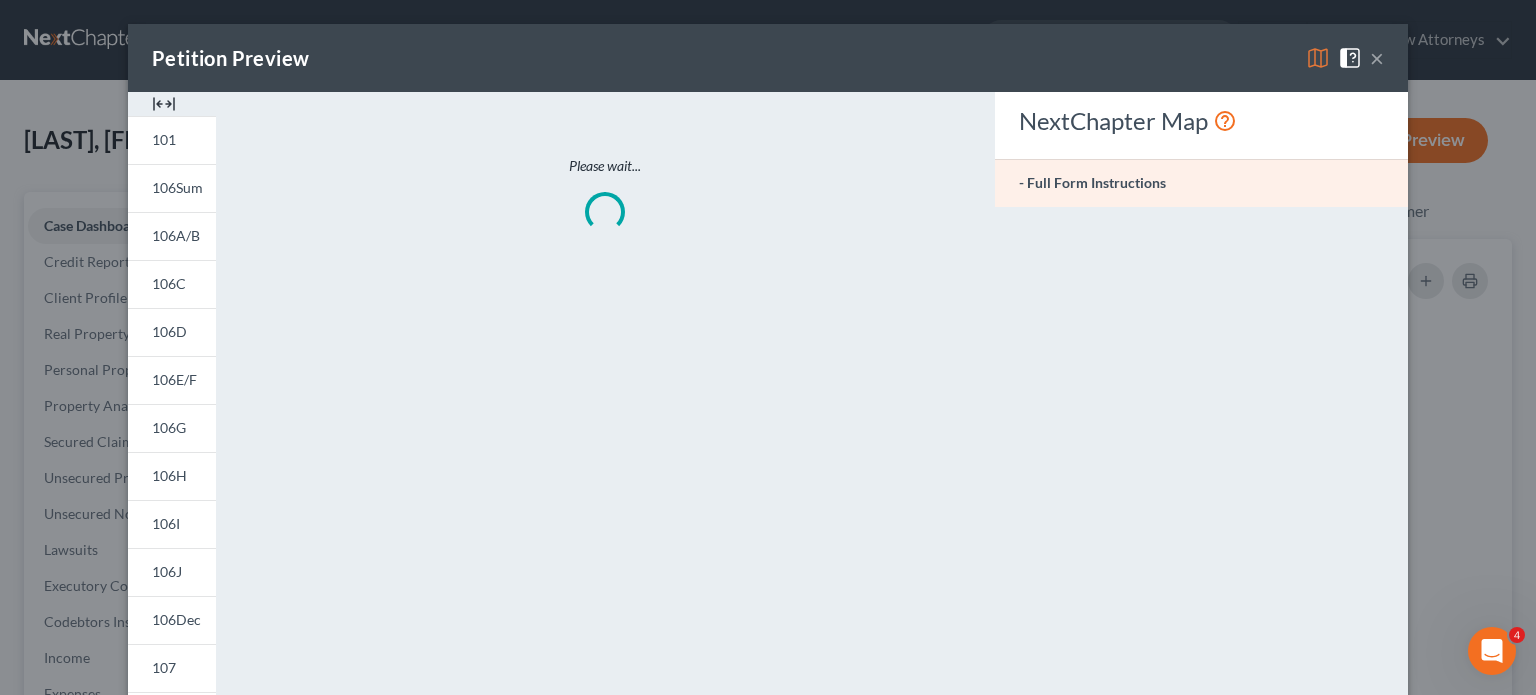 click on "×" at bounding box center (1377, 58) 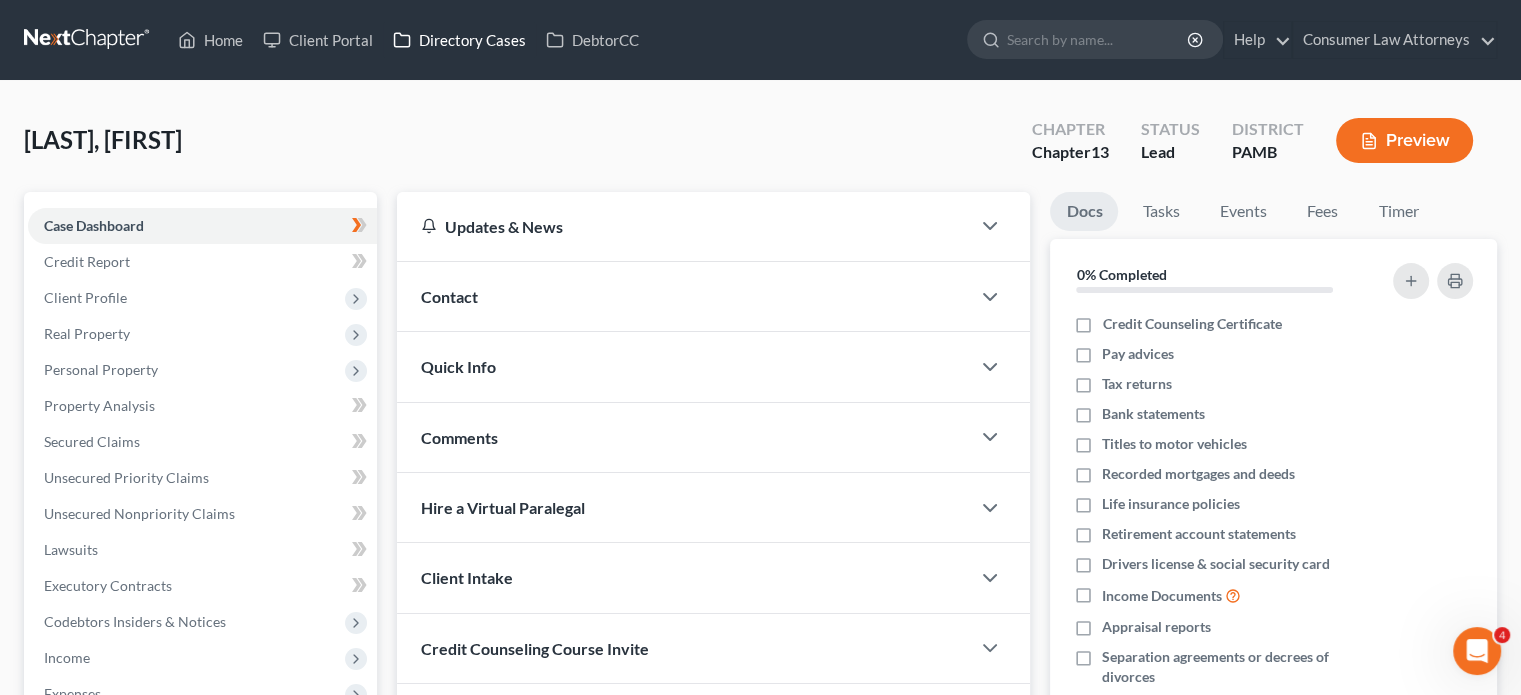 click on "Directory Cases" at bounding box center [459, 40] 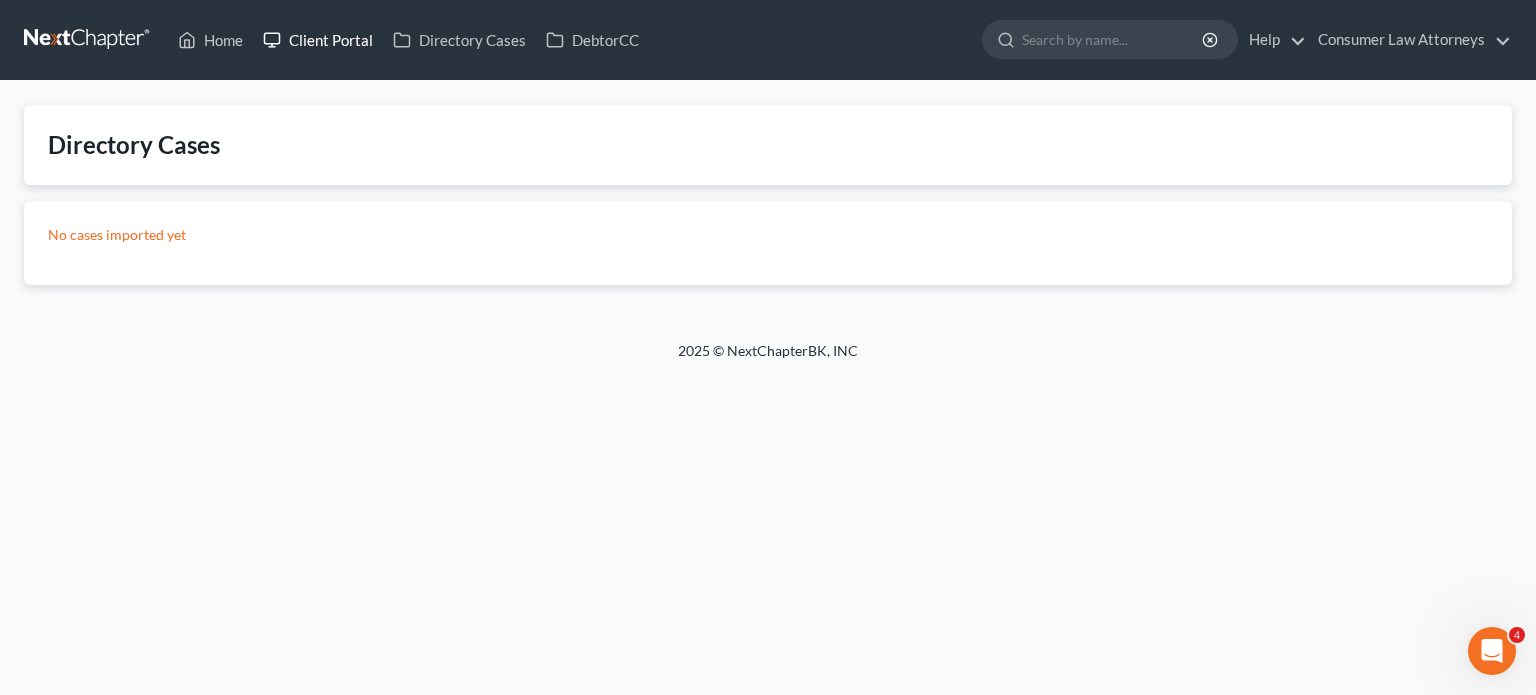 click on "Client Portal" at bounding box center (318, 40) 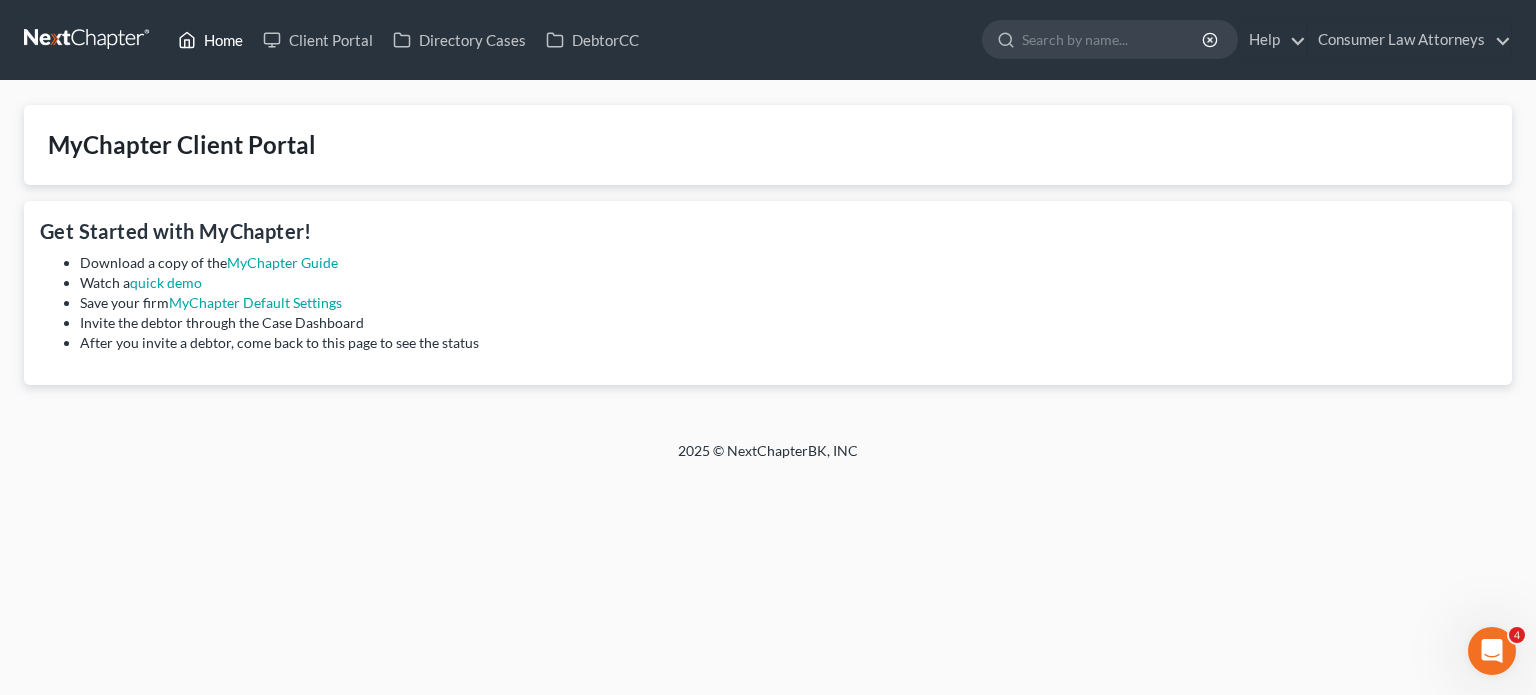 click on "Home" at bounding box center [210, 40] 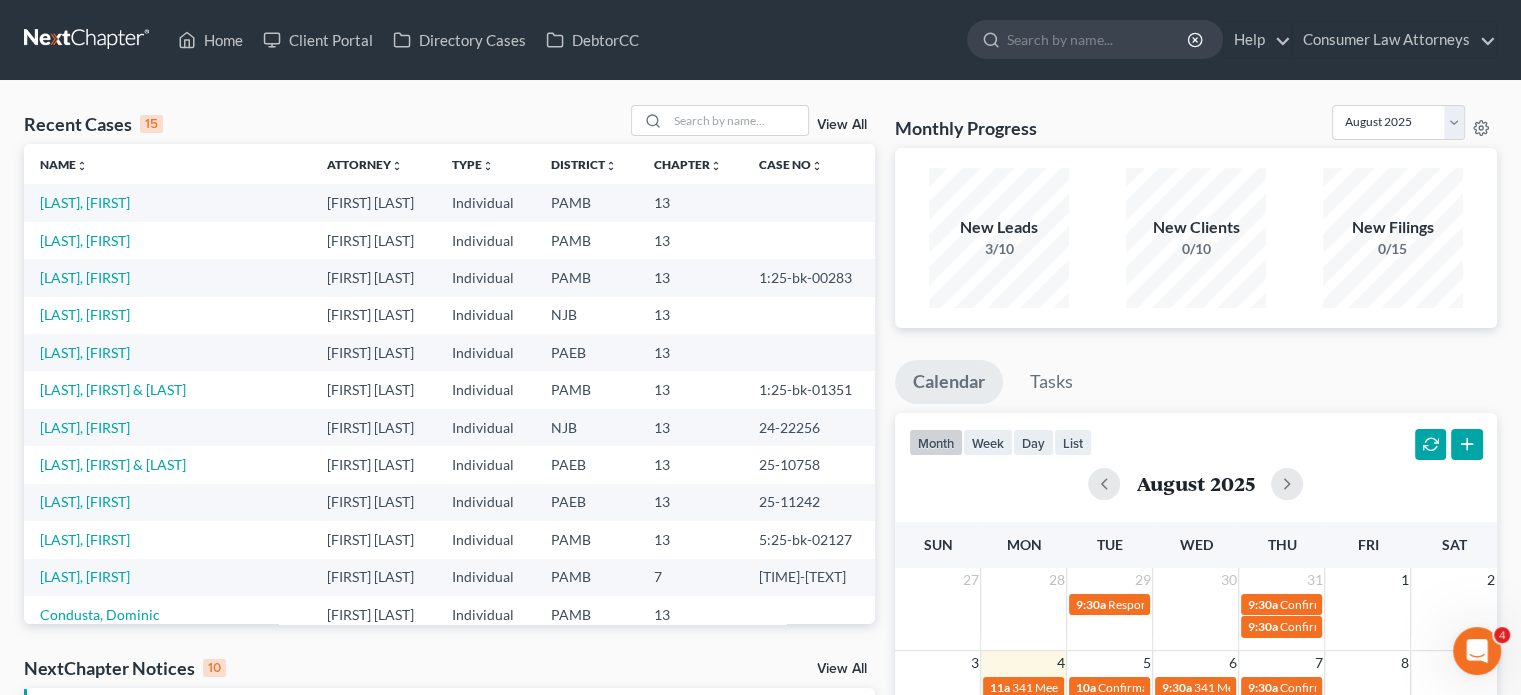 click on "[LAST], [FIRST]" at bounding box center [167, 202] 